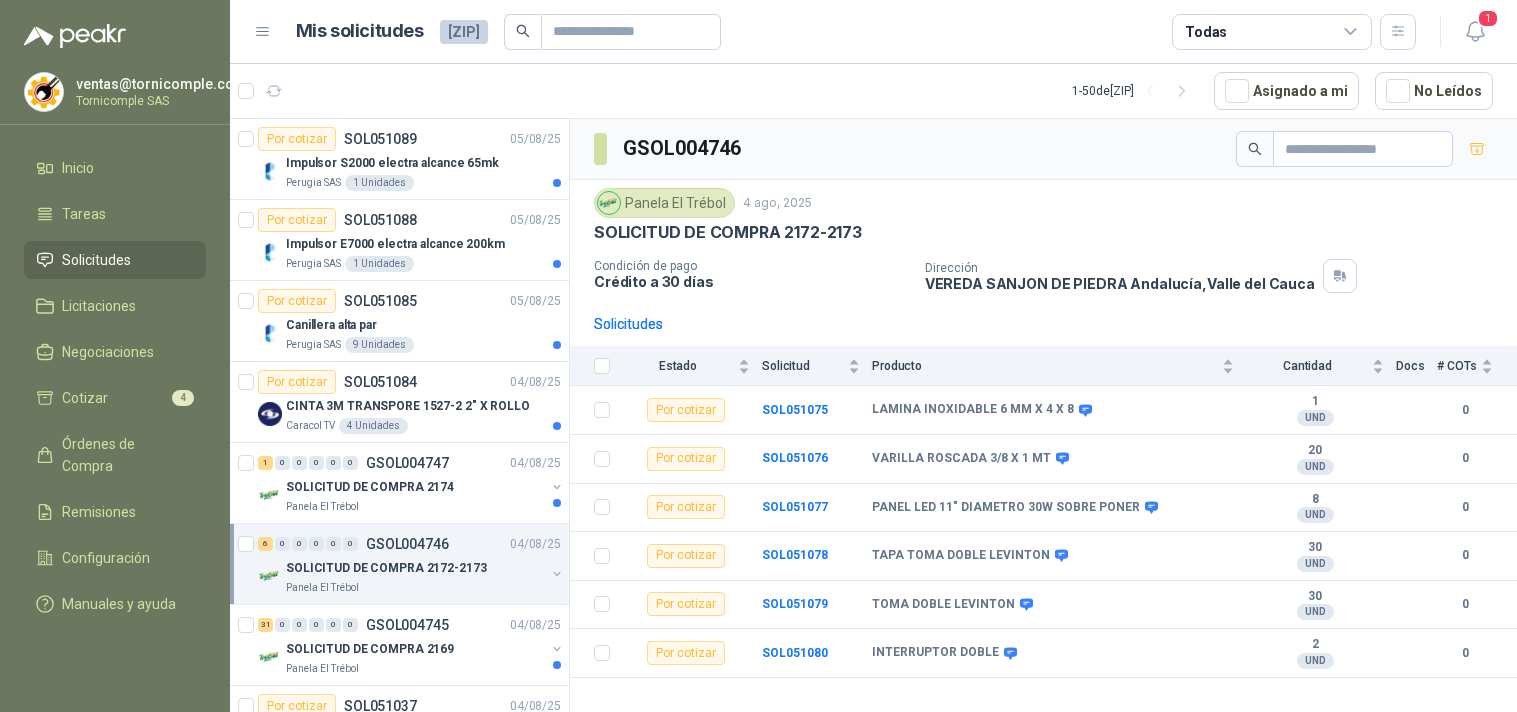 scroll, scrollTop: 0, scrollLeft: 0, axis: both 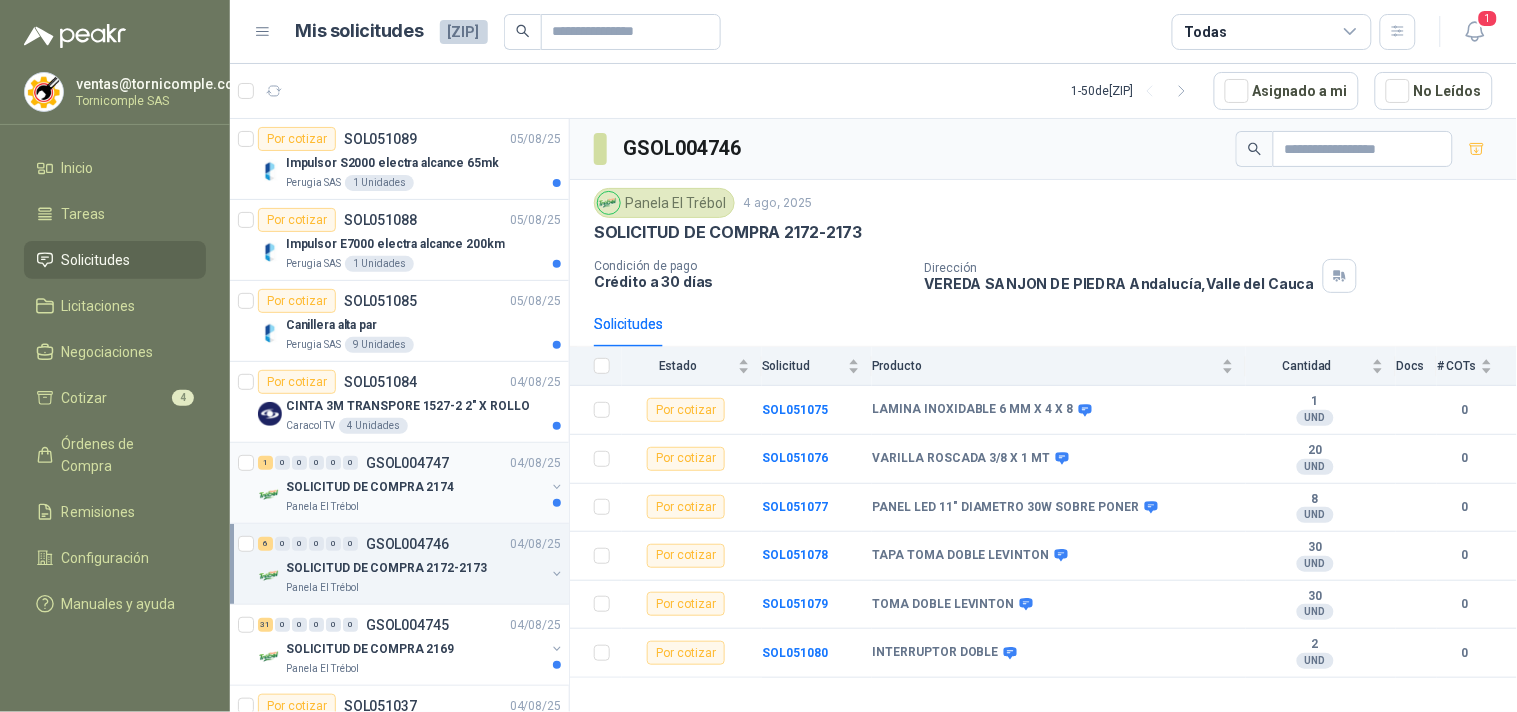 click on "1   0   0   0   0   0   GSOL004747 04/08/25   SOLICITUD DE COMPRA 2174 Panela El Trébol" at bounding box center (399, 483) 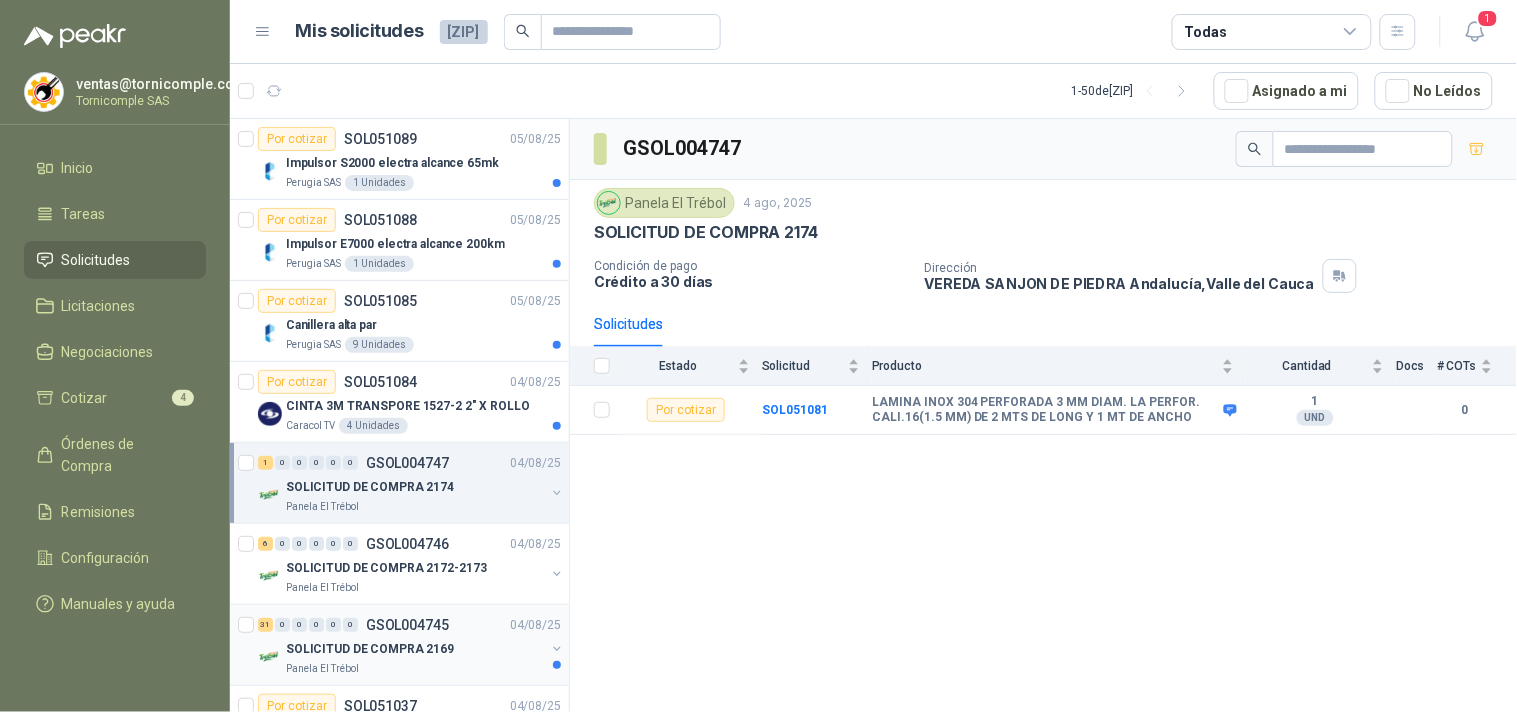 click on "Panela El Trébol" at bounding box center (415, 669) 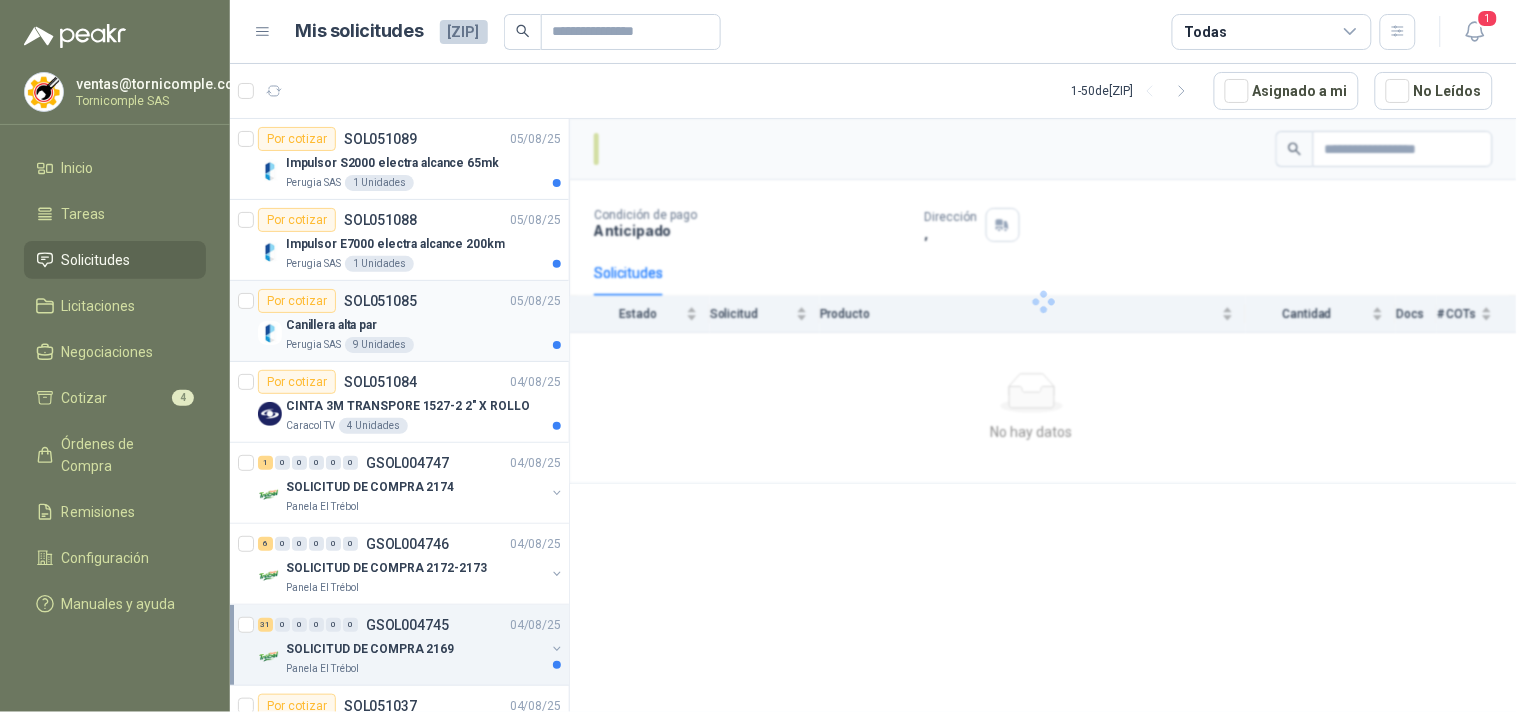 click on "Perugia SAS 9   Unidades" at bounding box center [423, 345] 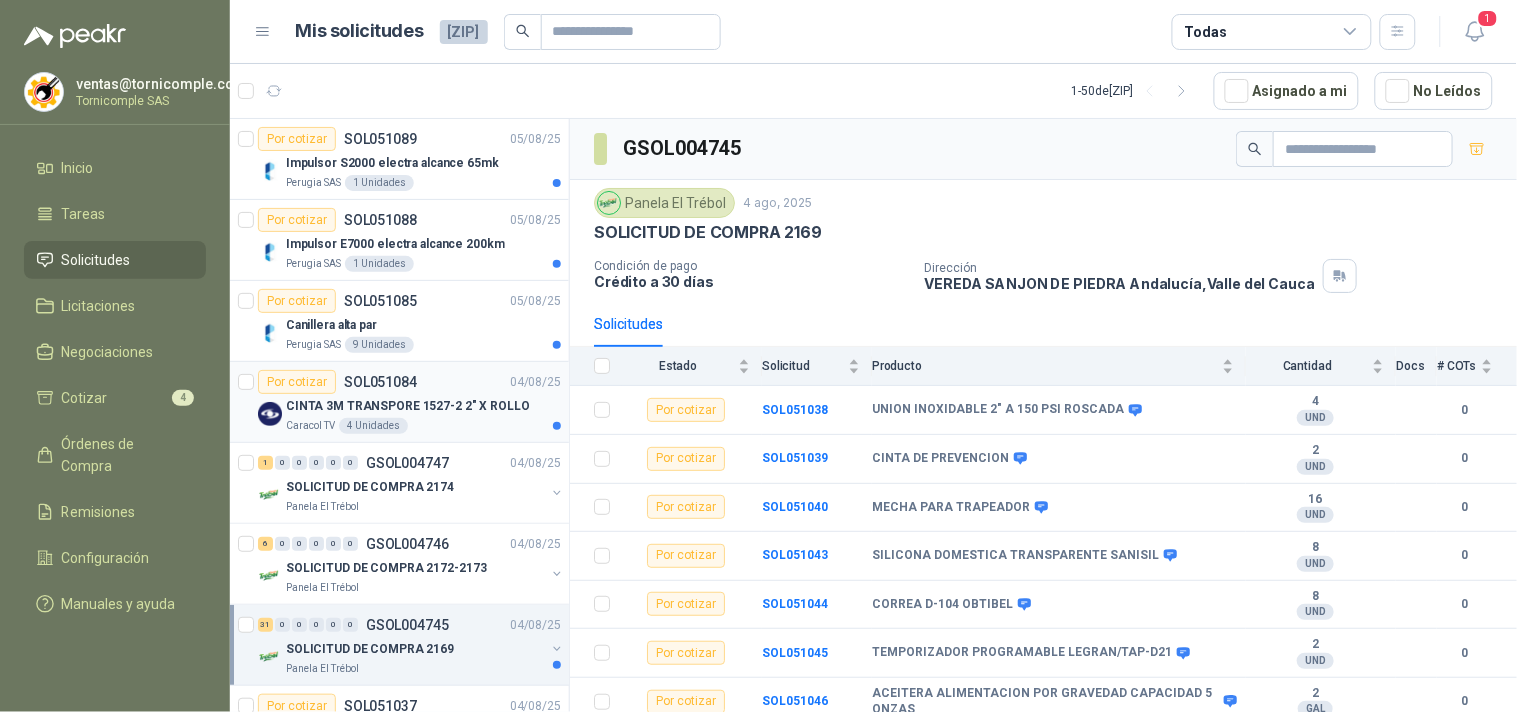 click on "Por cotizar SOL051084 [DATE]" at bounding box center (409, 382) 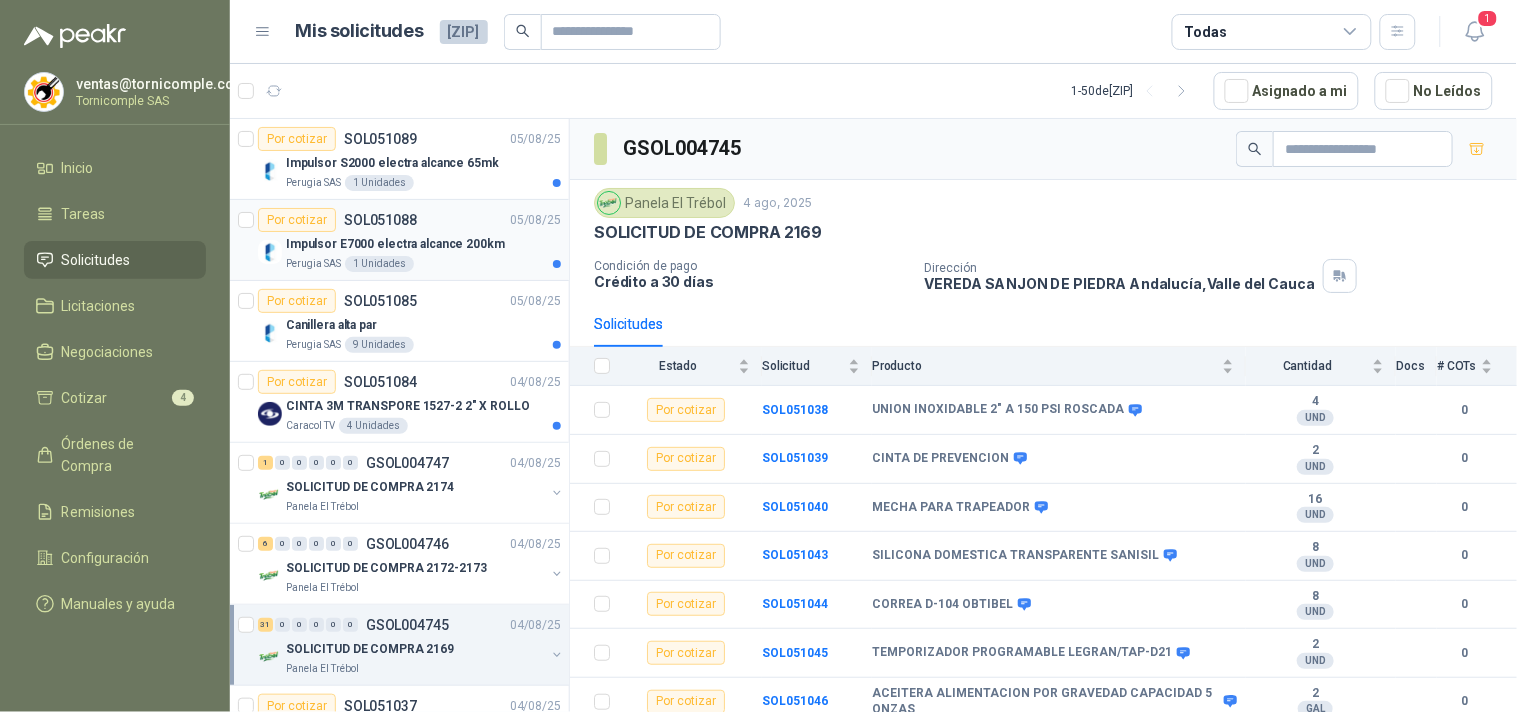 click on "Por cotizar SOL051088 05/08/25" at bounding box center (409, 220) 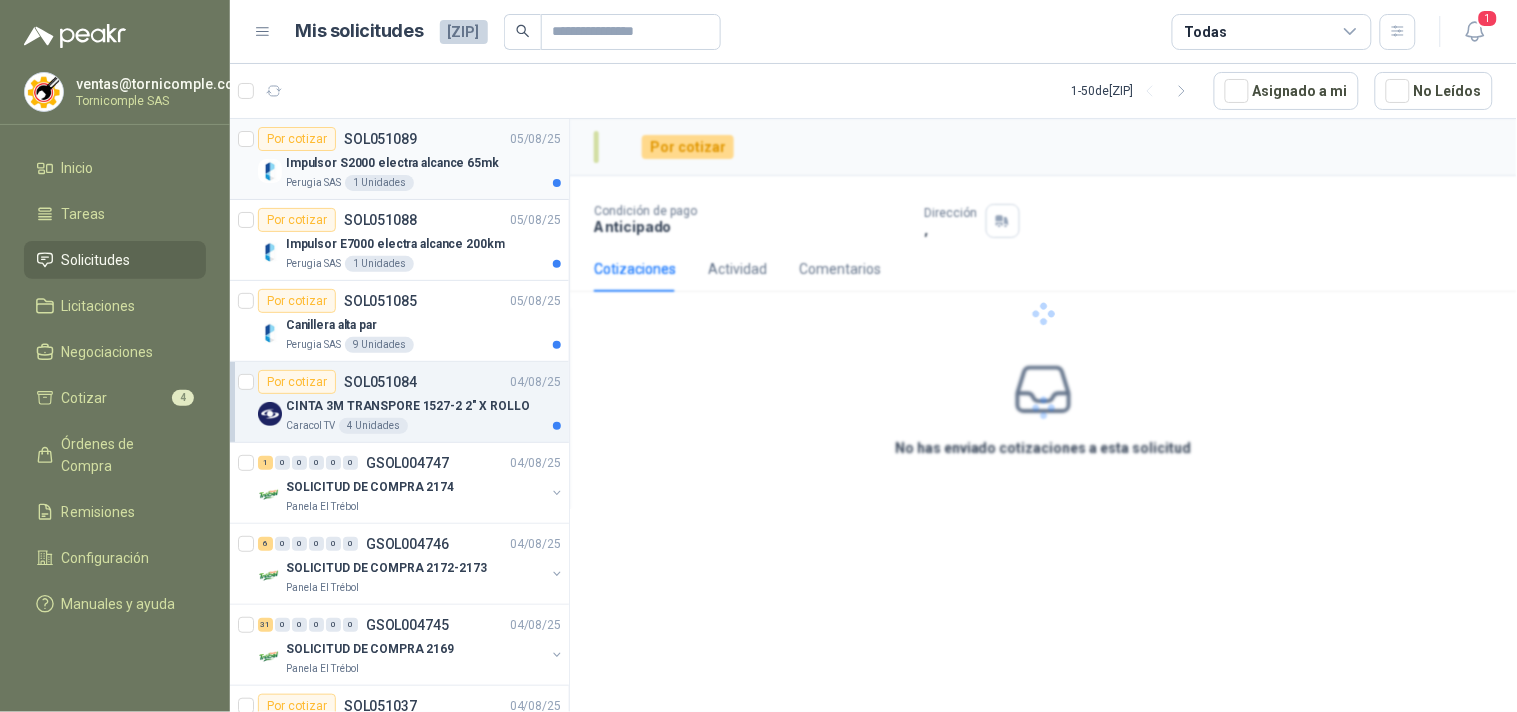 click on "Por cotizar SOL051089 05/08/25" at bounding box center (409, 139) 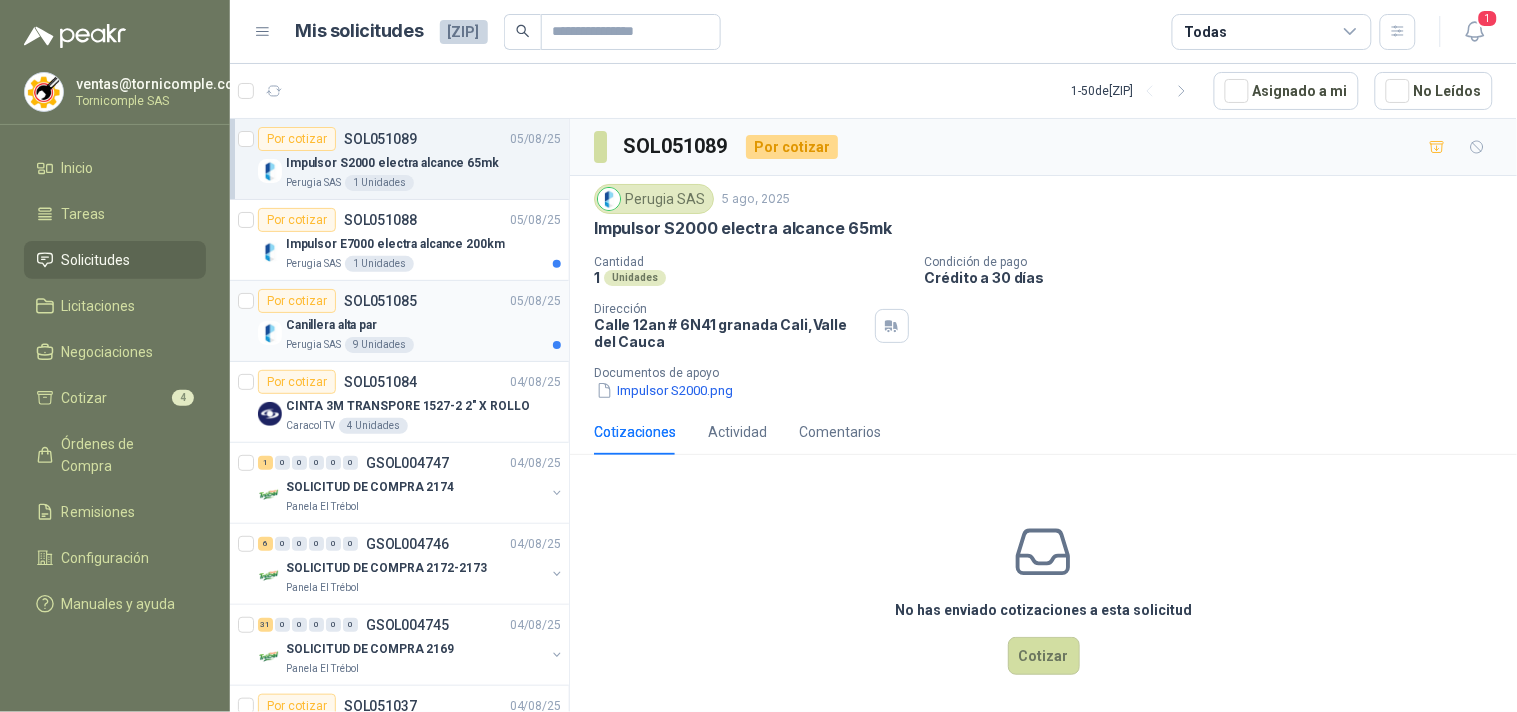 click on "Perugia SAS 9   Unidades" at bounding box center (423, 345) 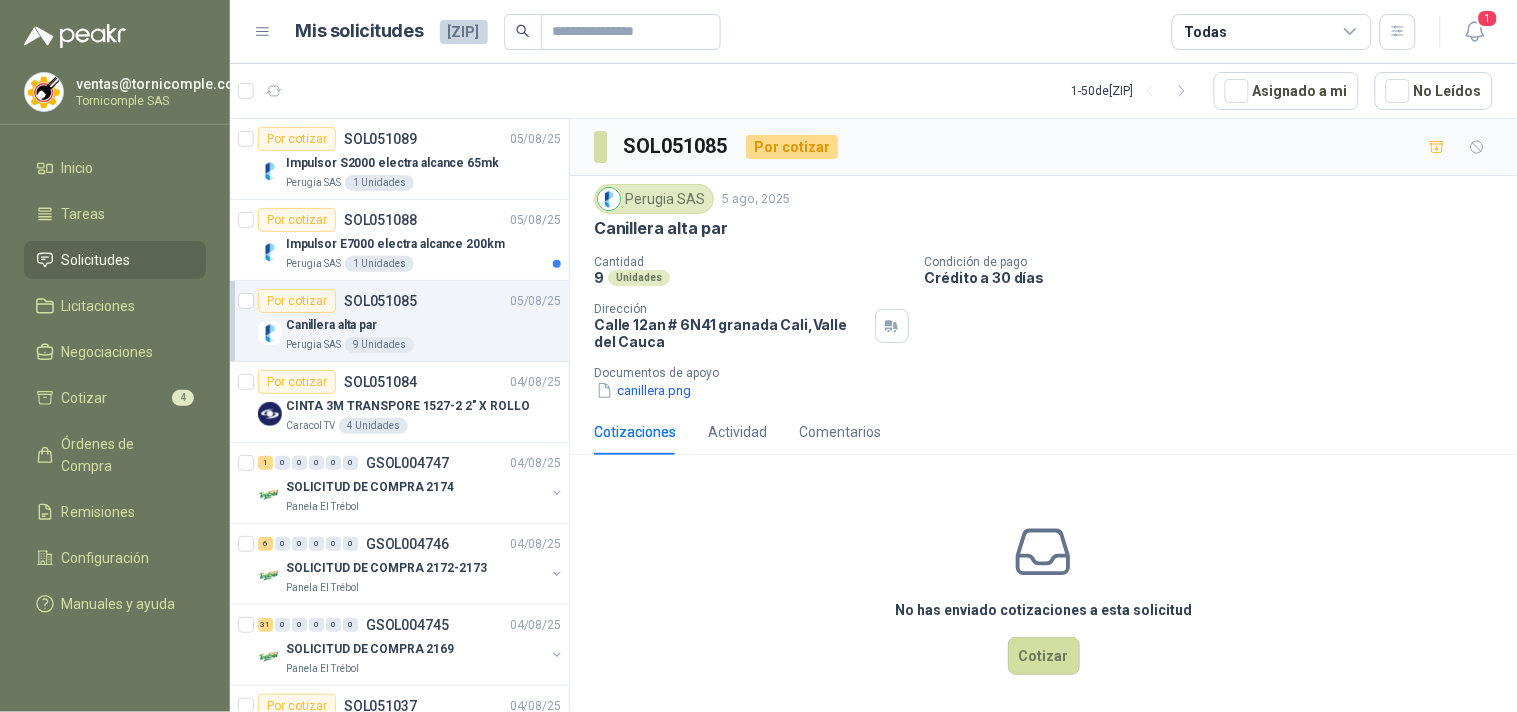 click on "Mis solicitudes 12201 Todas 1" at bounding box center (873, 32) 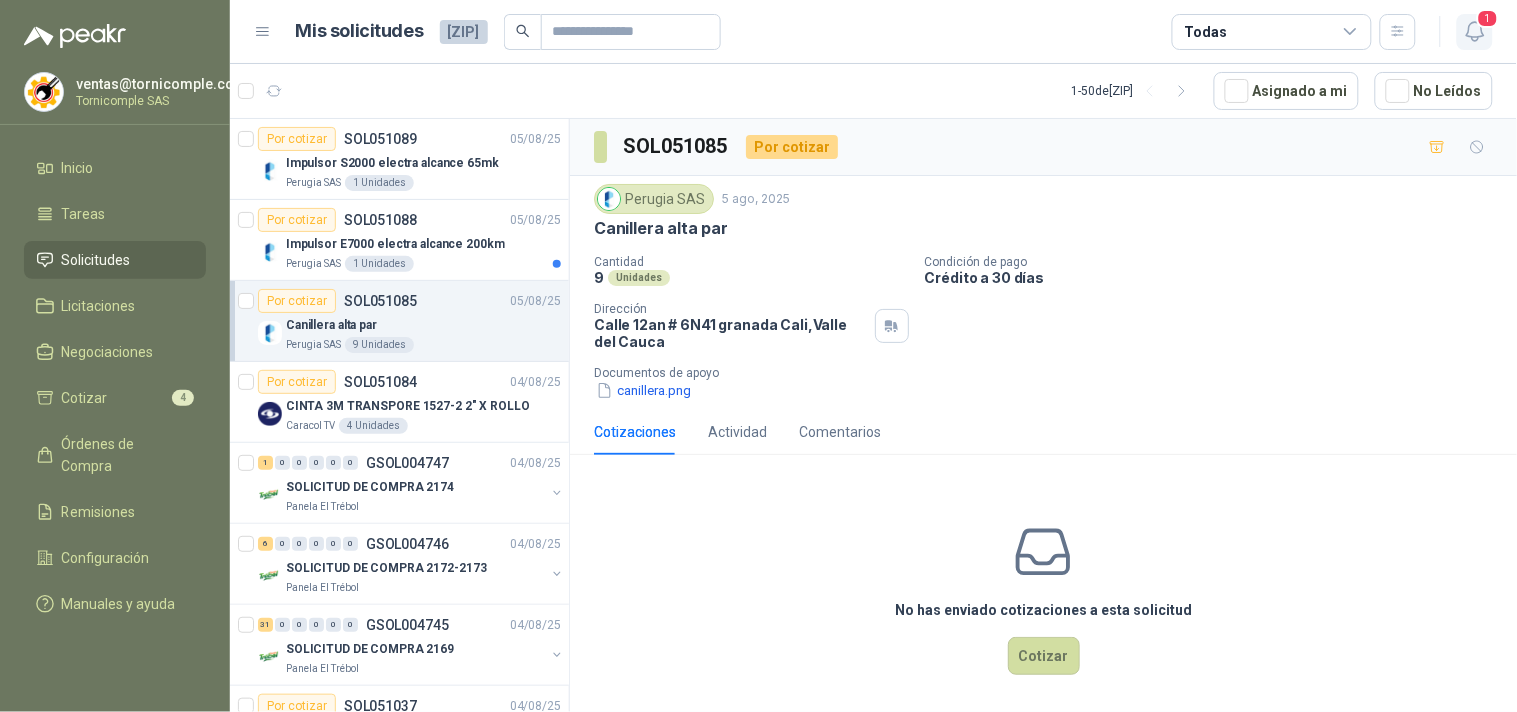 drag, startPoint x: 1452, startPoint y: 6, endPoint x: 1464, endPoint y: 48, distance: 43.68066 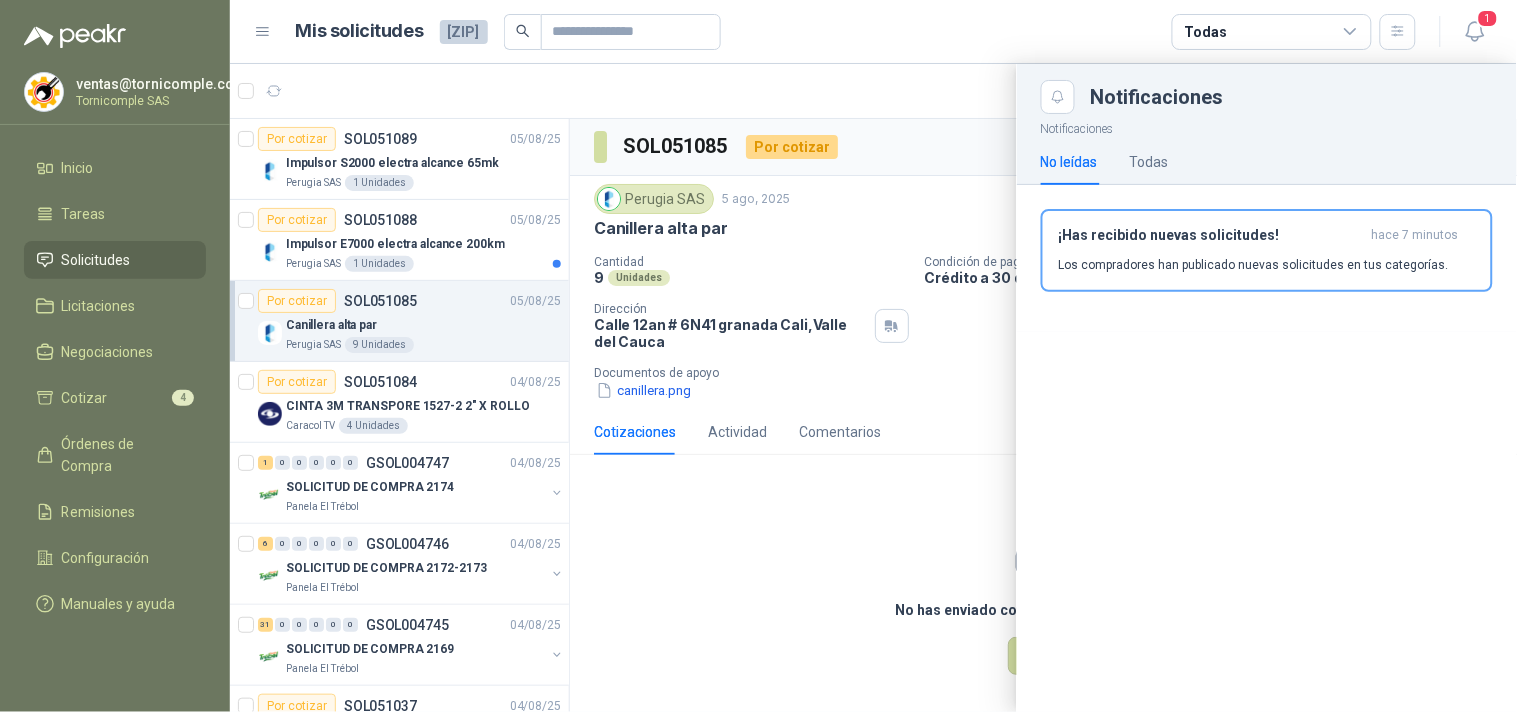 drag, startPoint x: 1483, startPoint y: 274, endPoint x: 1458, endPoint y: 263, distance: 27.313 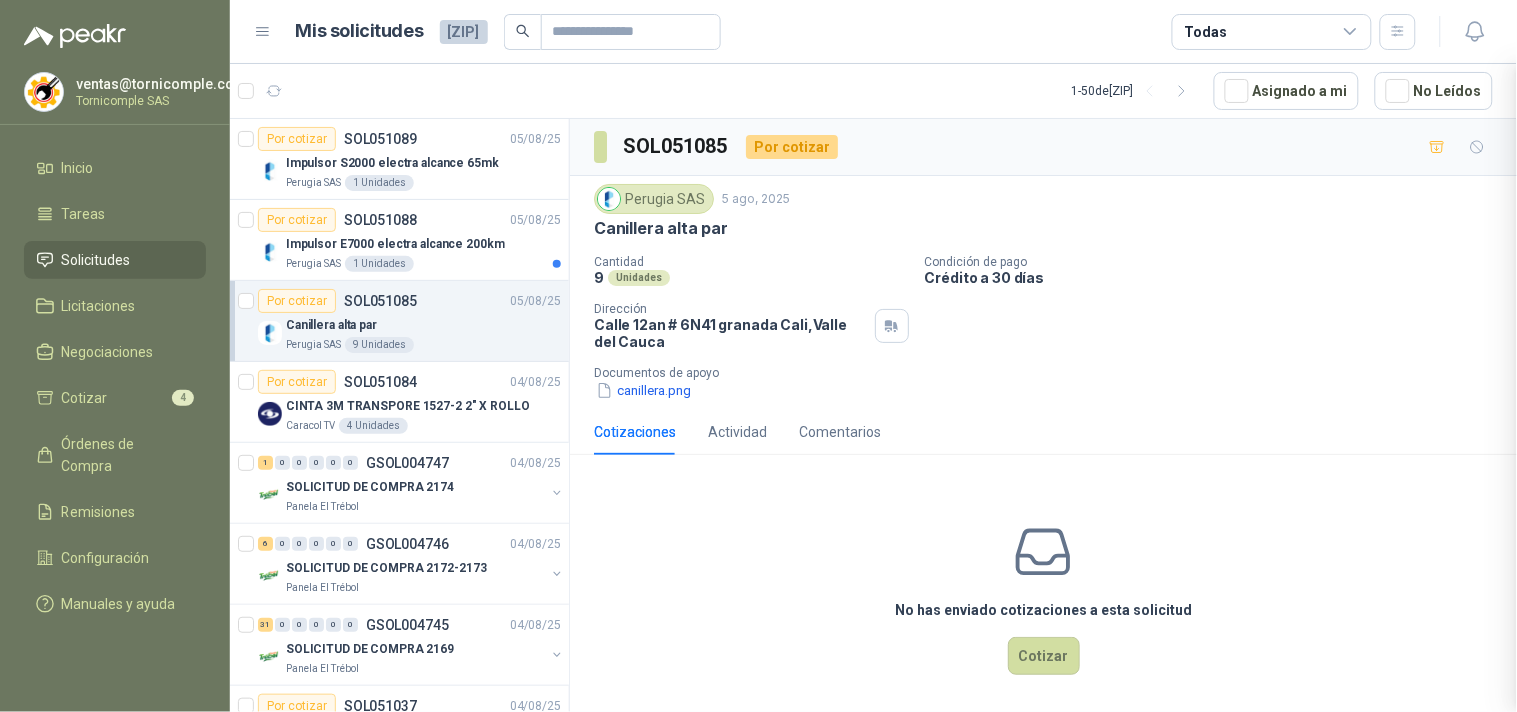 click at bounding box center (873, 388) 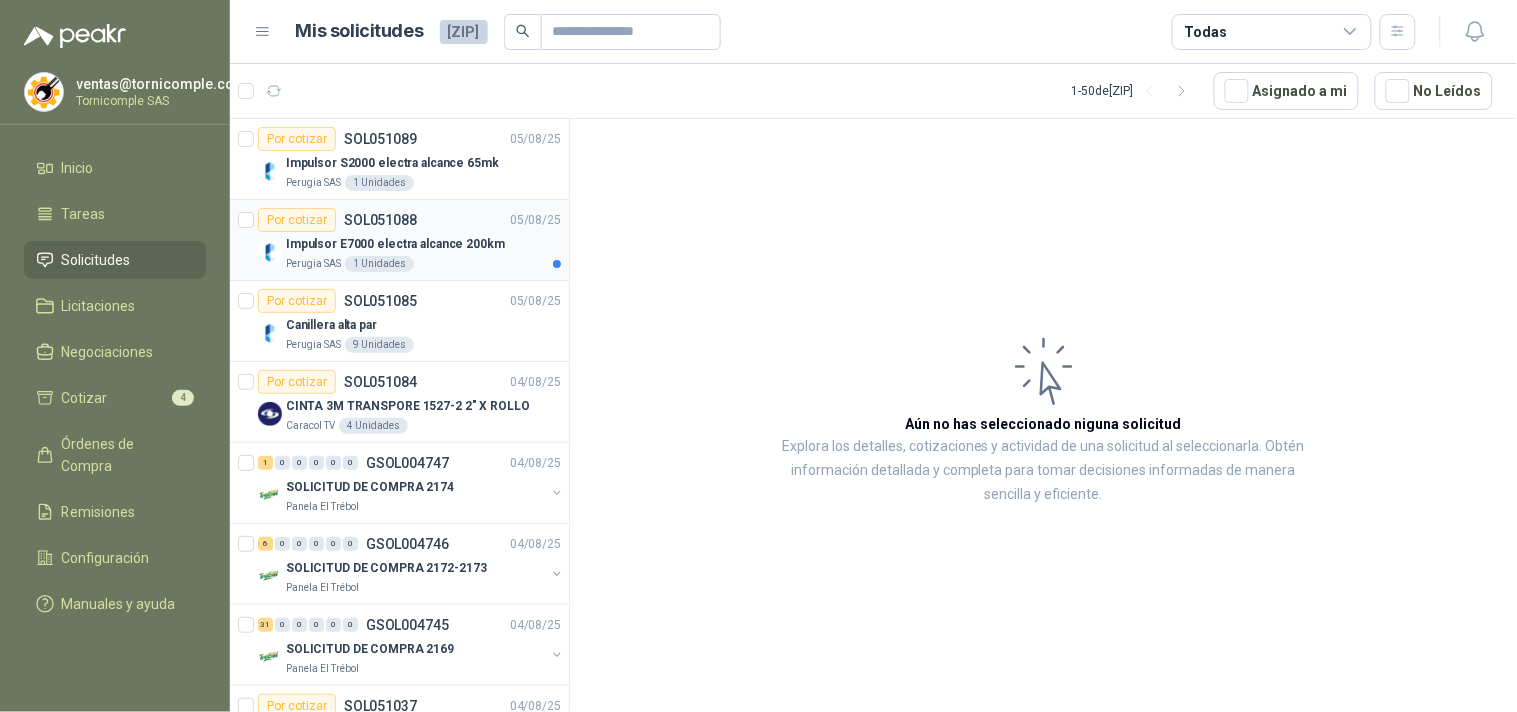 click on "Impulsor E7000 electra alcance 200km" at bounding box center (395, 244) 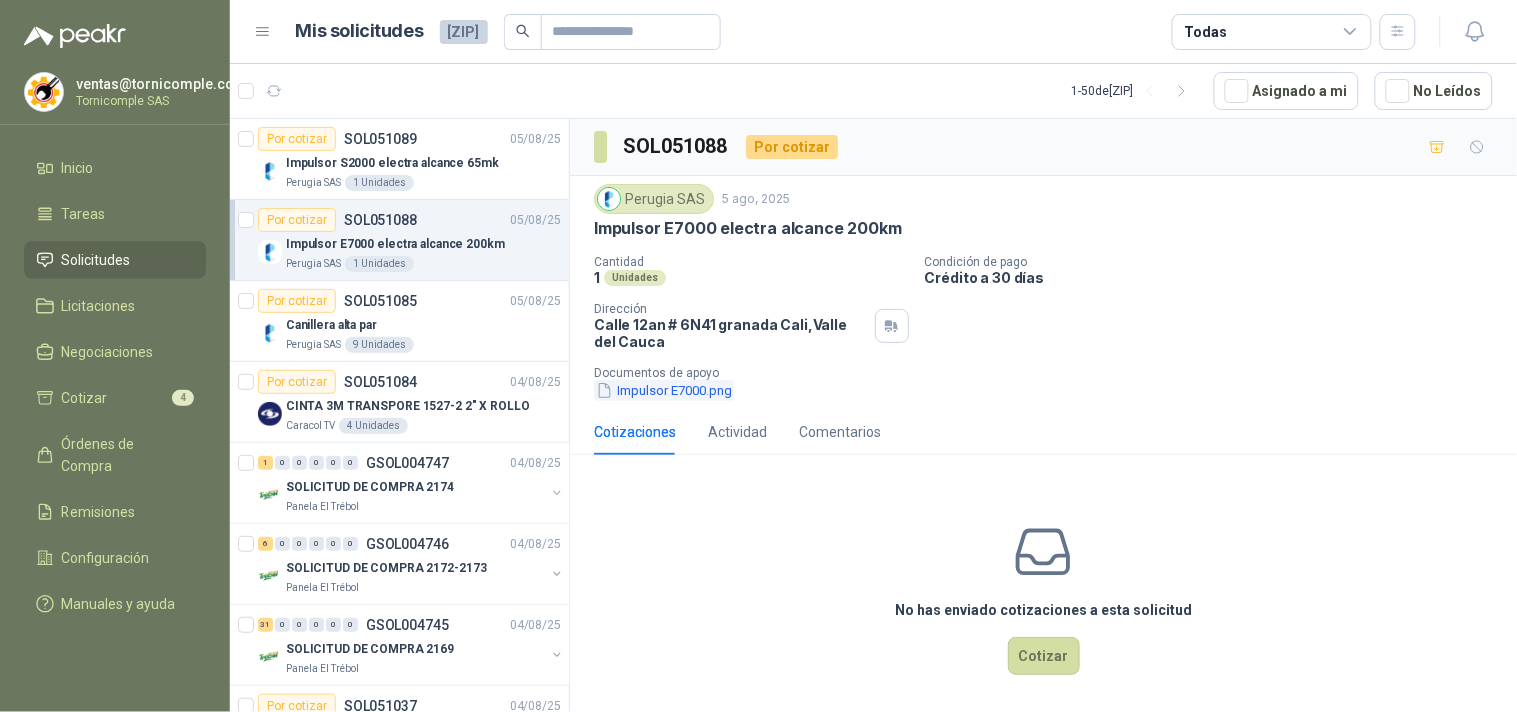 click on "Impulsor E7000.png" at bounding box center (664, 390) 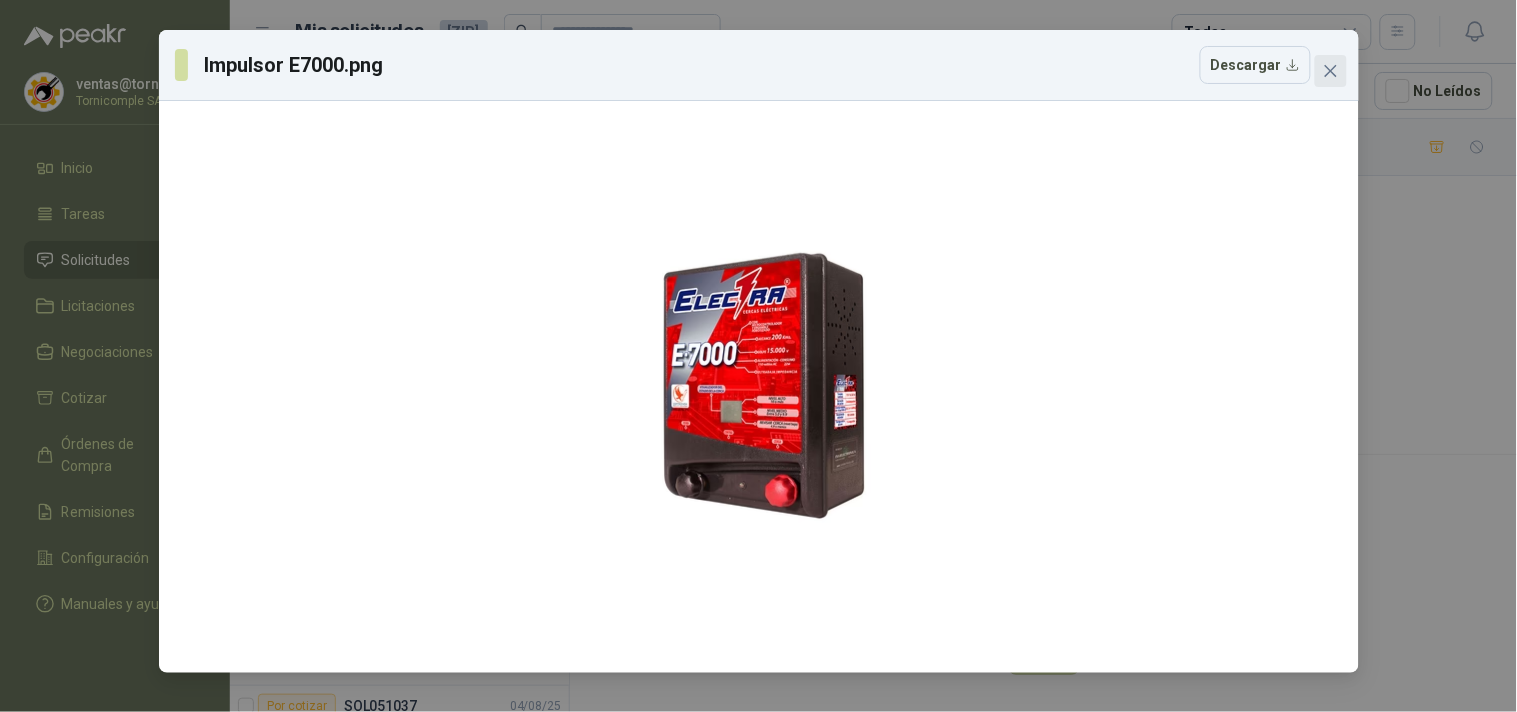 click 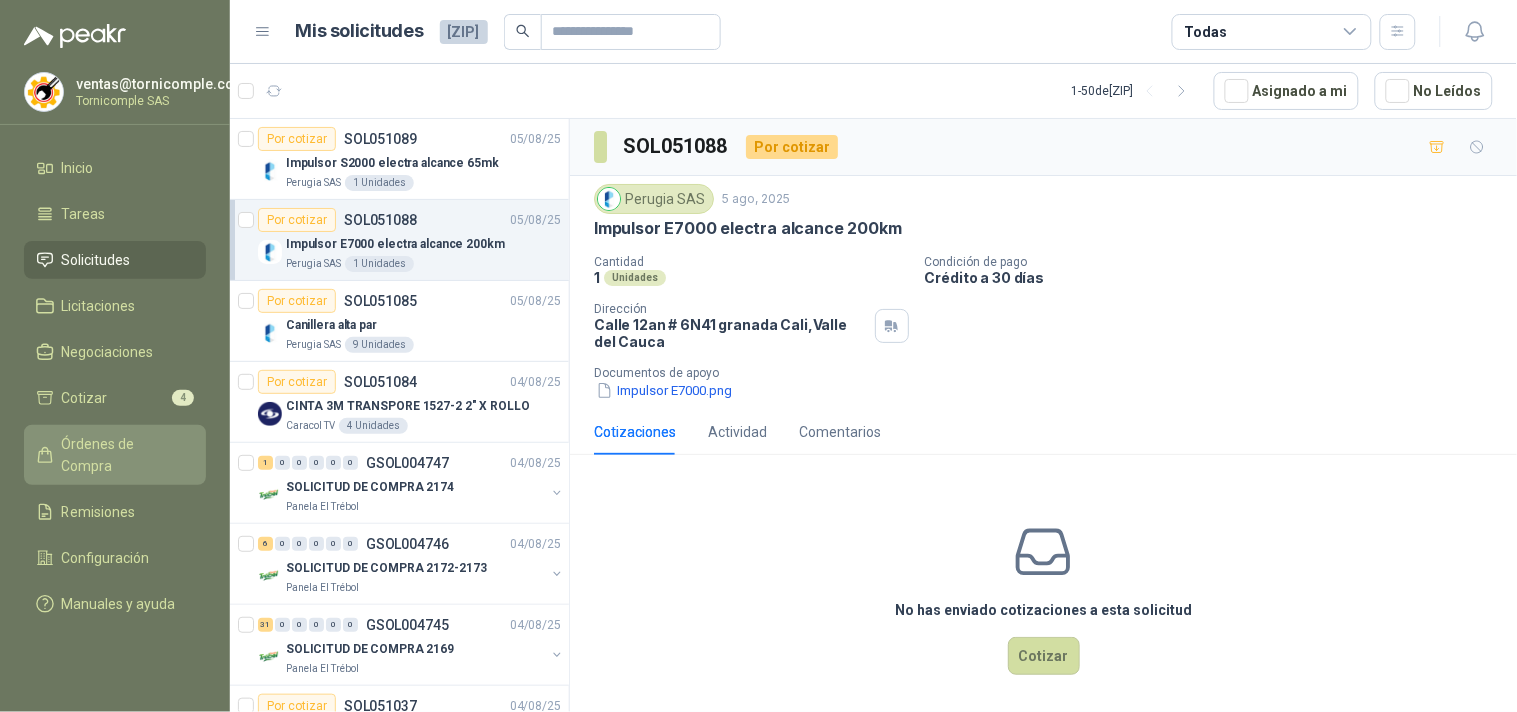 click on "Órdenes de Compra" at bounding box center [115, 455] 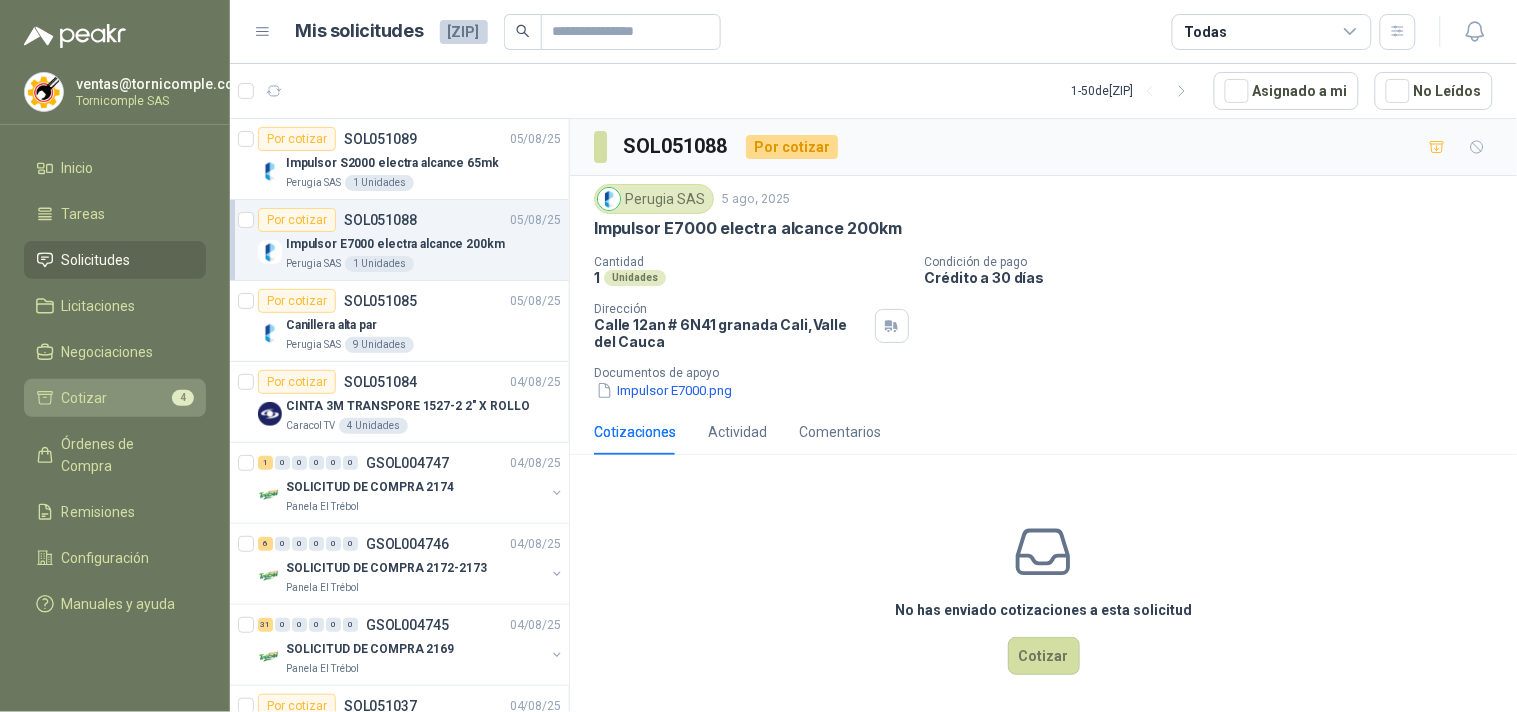 click on "Cotizar 4" at bounding box center [115, 398] 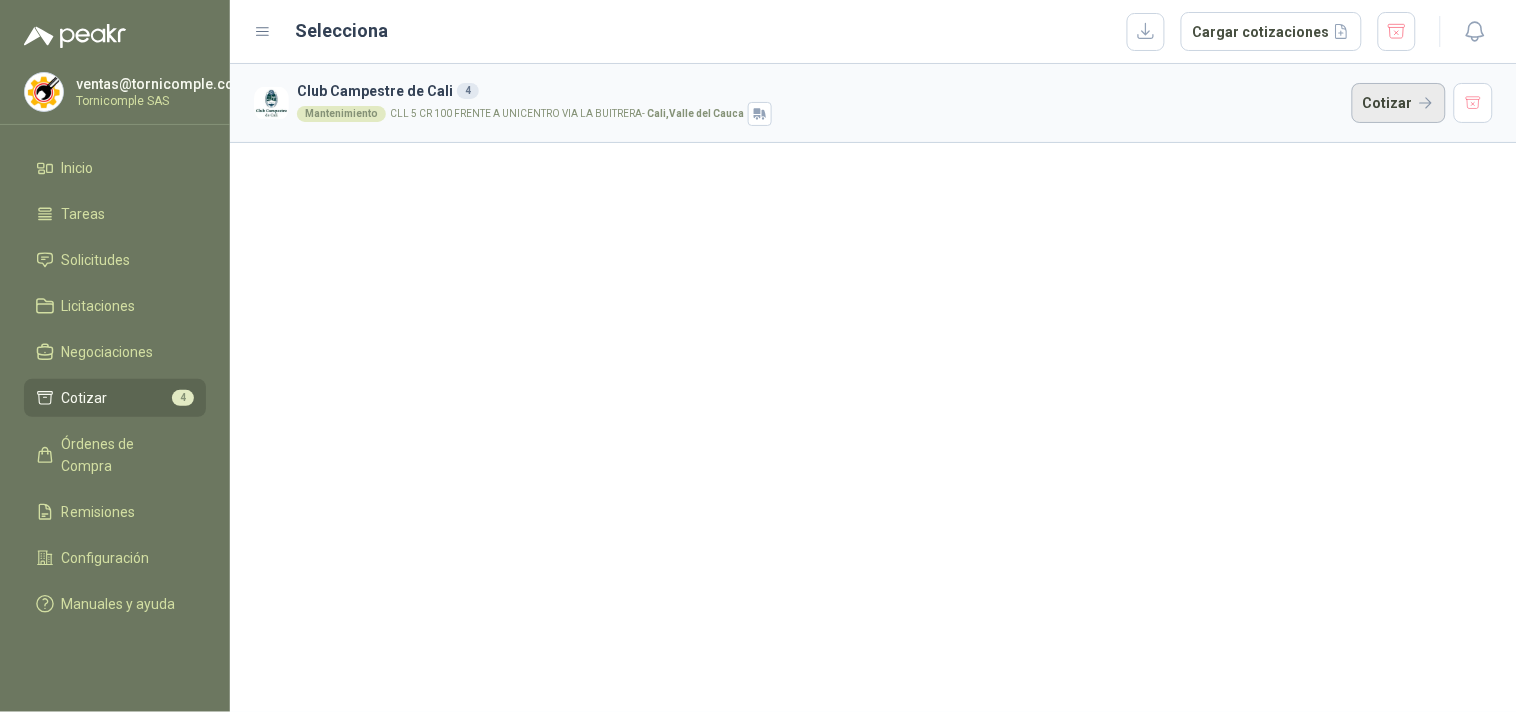 click on "Cotizar" at bounding box center (1399, 103) 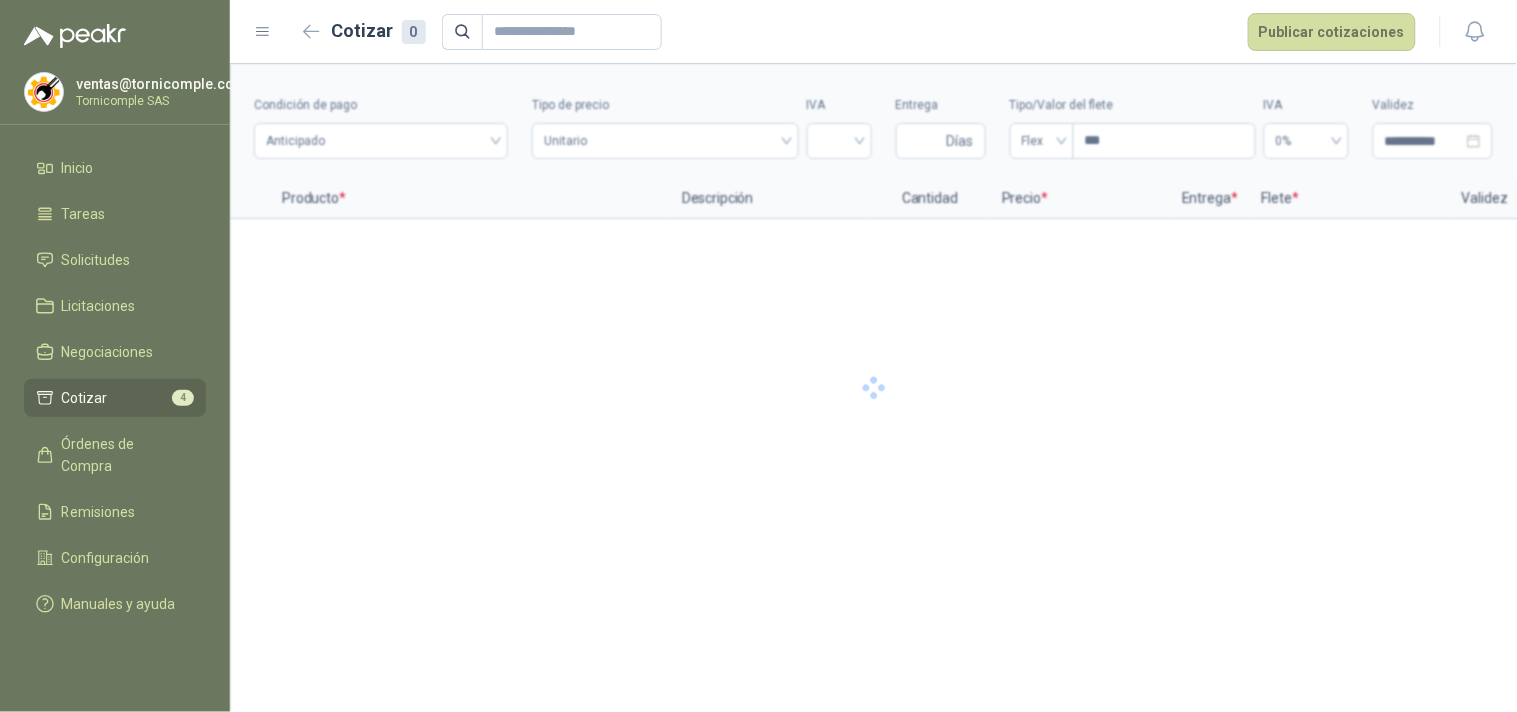 click at bounding box center (873, 388) 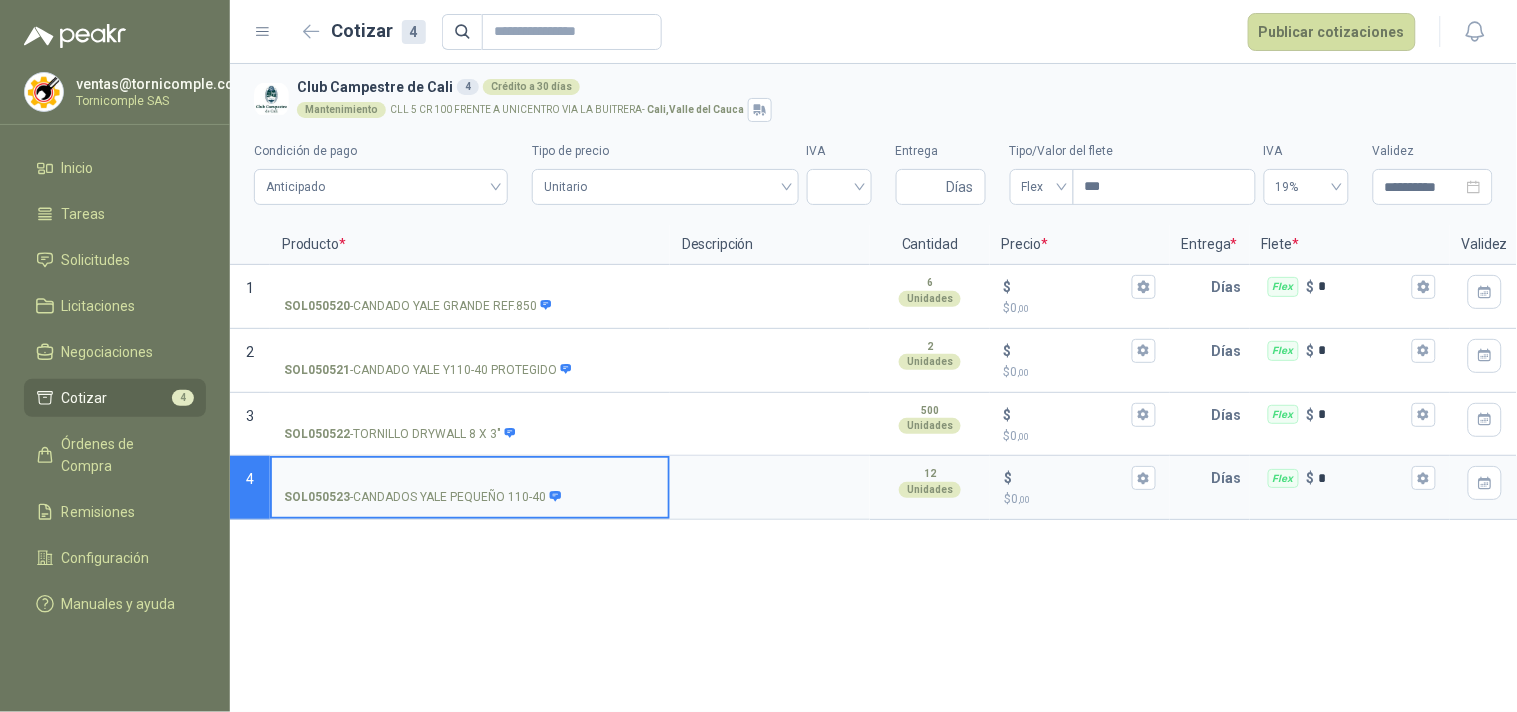 type 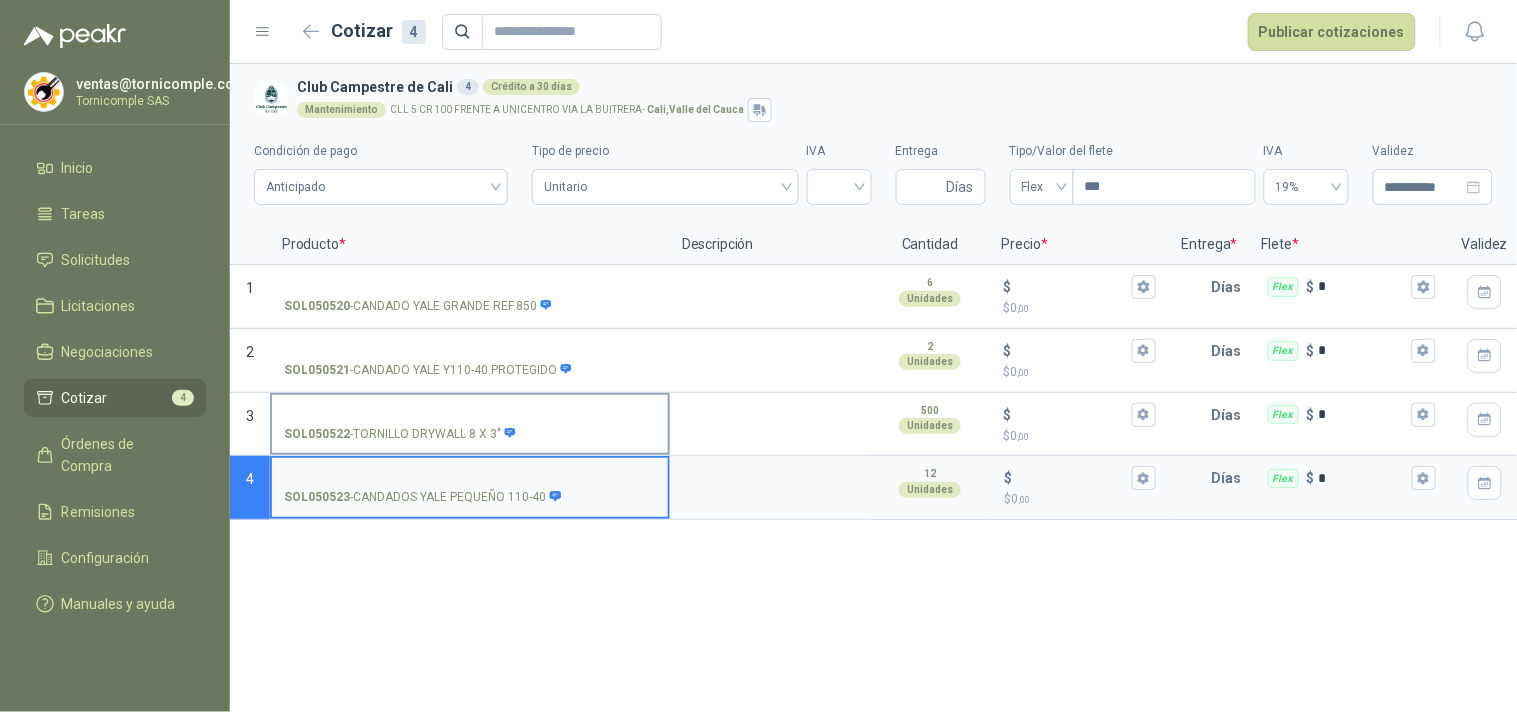 drag, startPoint x: 467, startPoint y: 300, endPoint x: 412, endPoint y: 401, distance: 115.00435 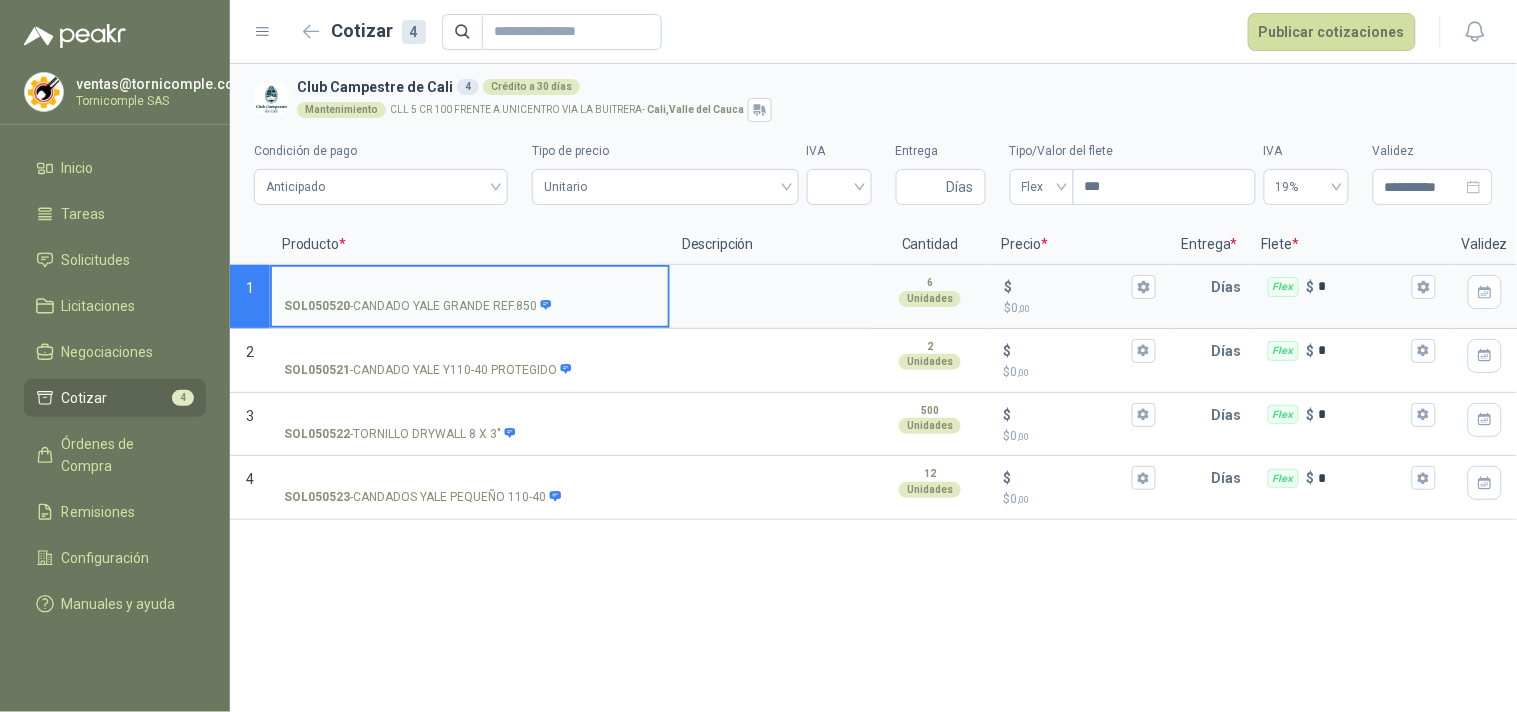 drag, startPoint x: 411, startPoint y: 402, endPoint x: 271, endPoint y: 74, distance: 356.62866 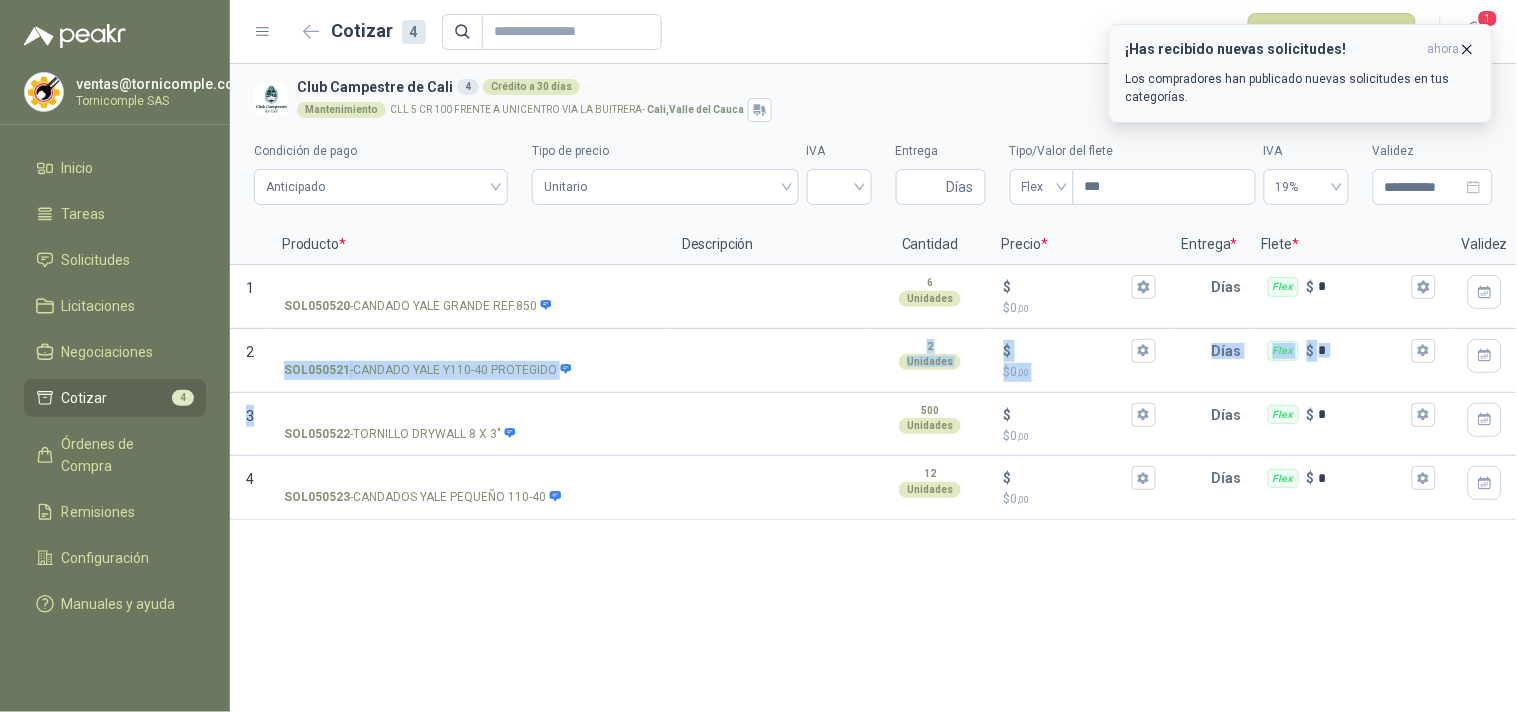 click on "Los compradores han publicado nuevas solicitudes en tus categorías." at bounding box center (1301, 88) 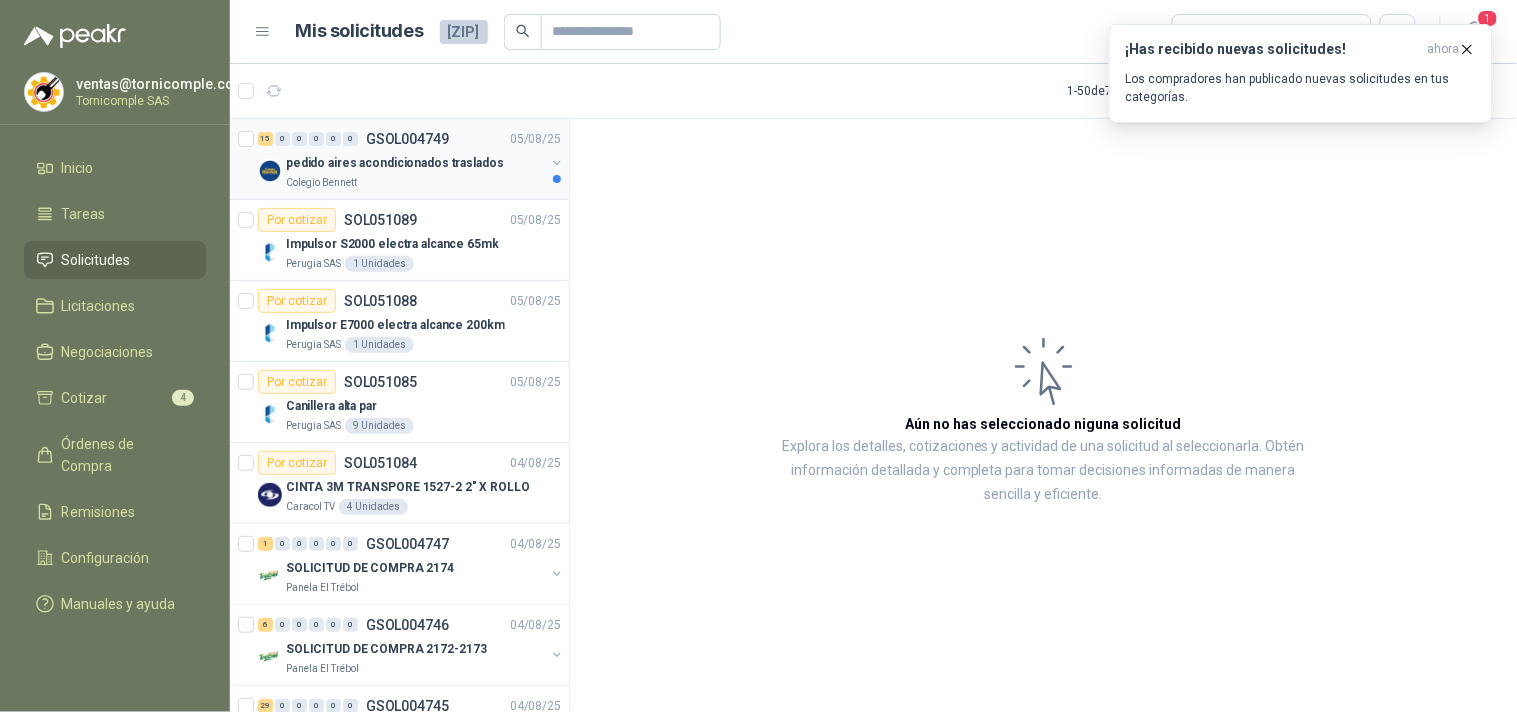 click on "pedido aires acondicionados traslados" at bounding box center (395, 163) 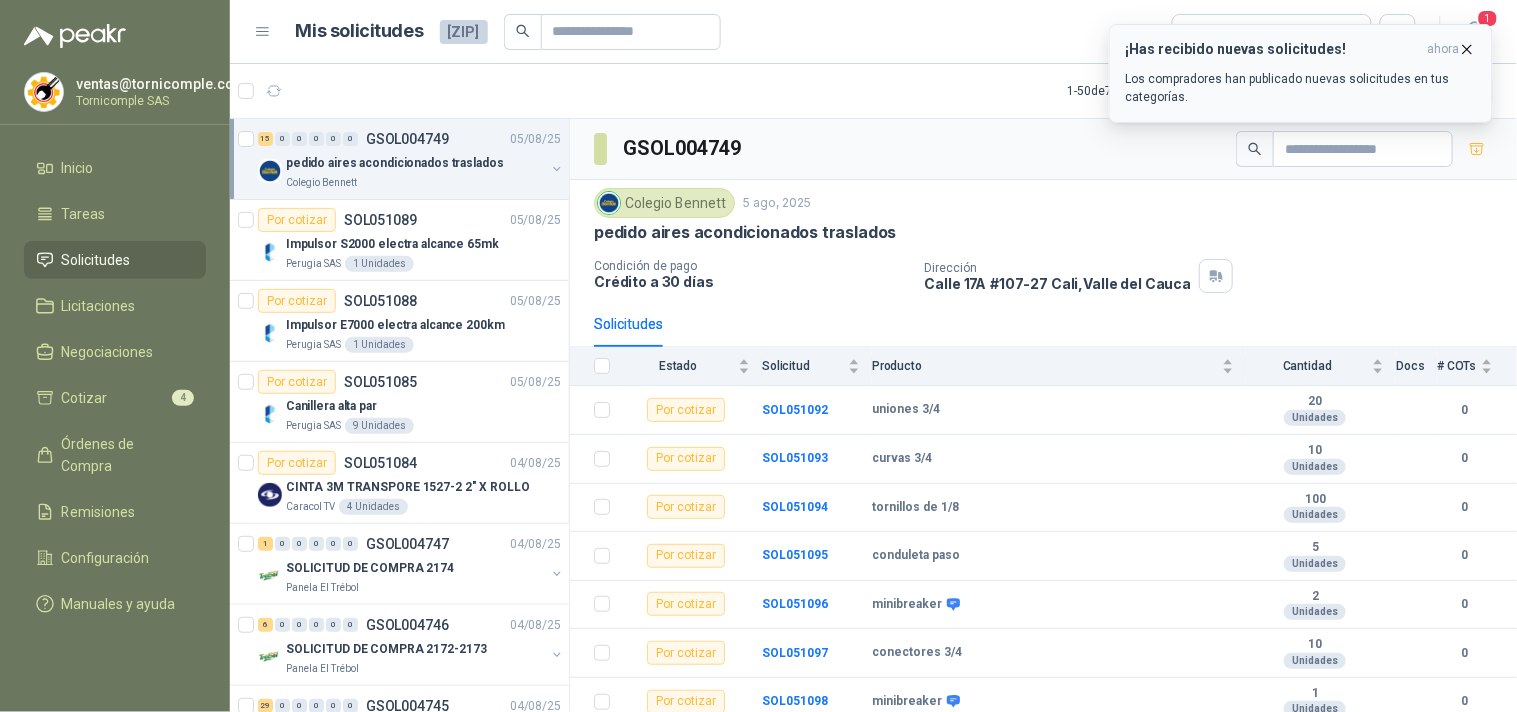 click 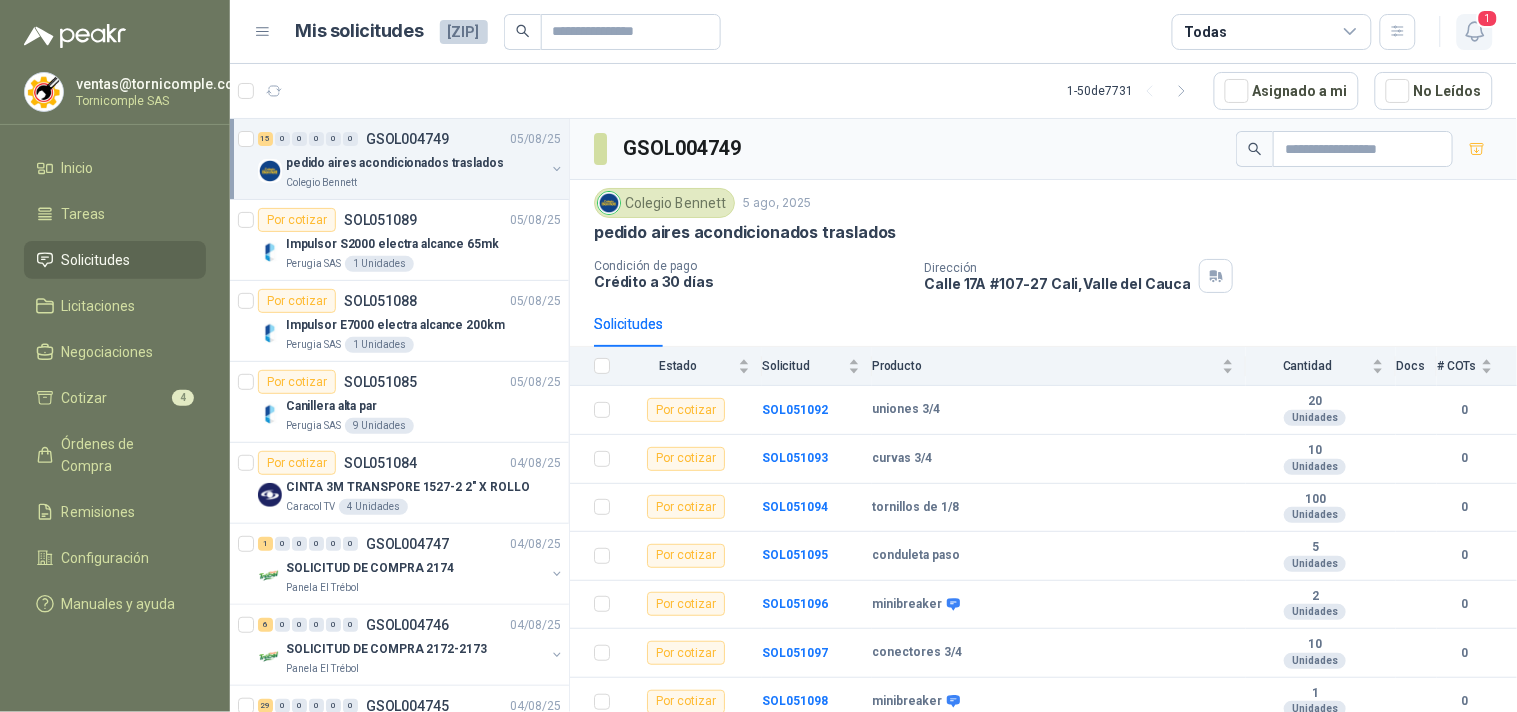 click 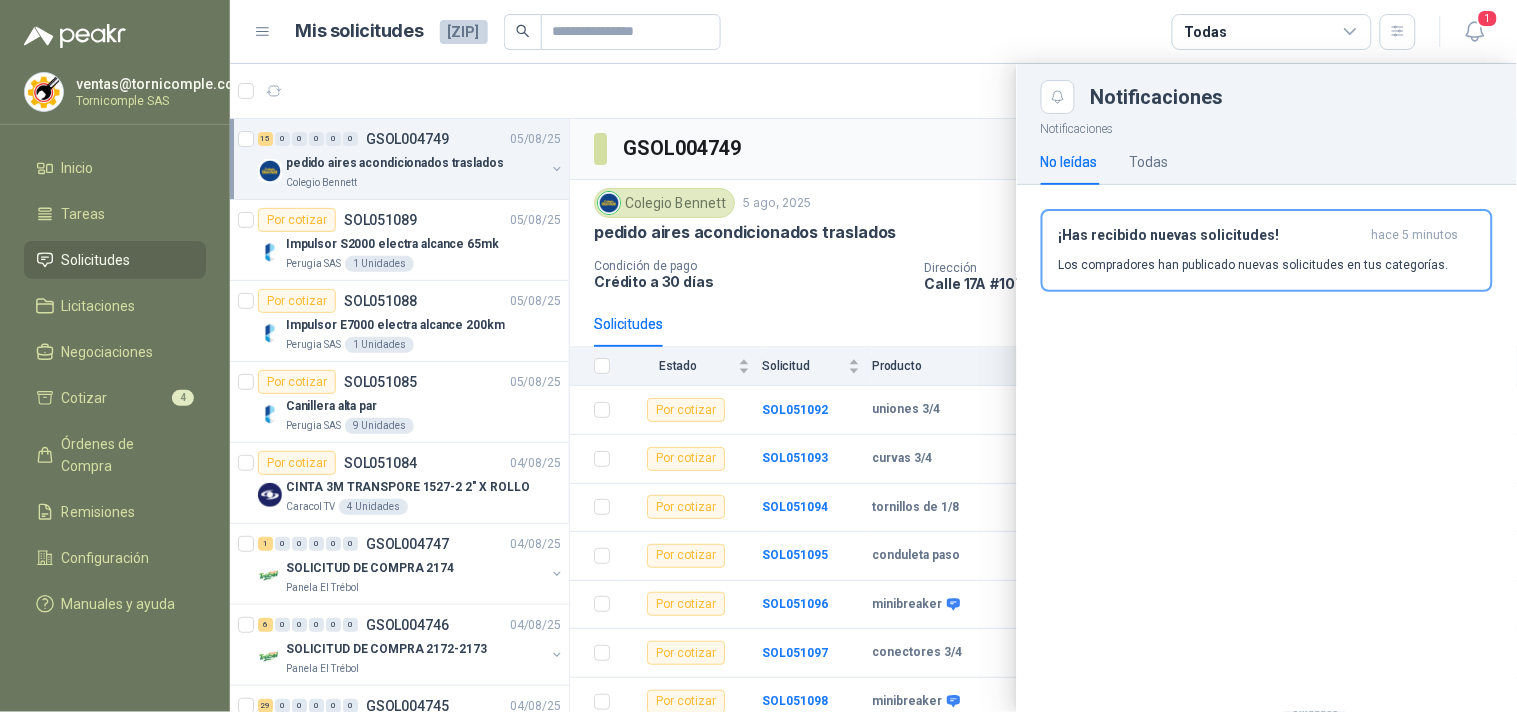 click on "Los compradores han publicado nuevas solicitudes en tus categorías." at bounding box center [1254, 265] 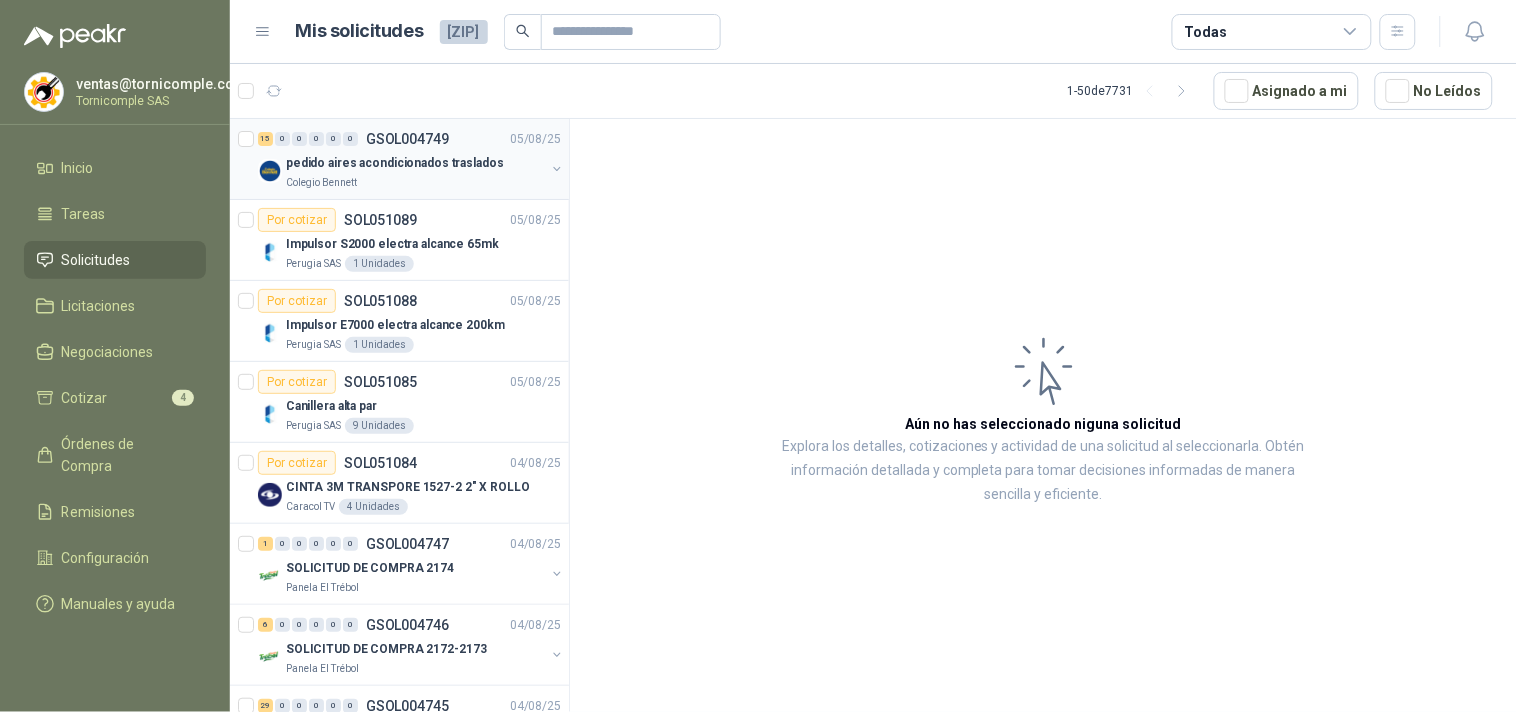 click on "pedido aires acondicionados traslados" at bounding box center (395, 163) 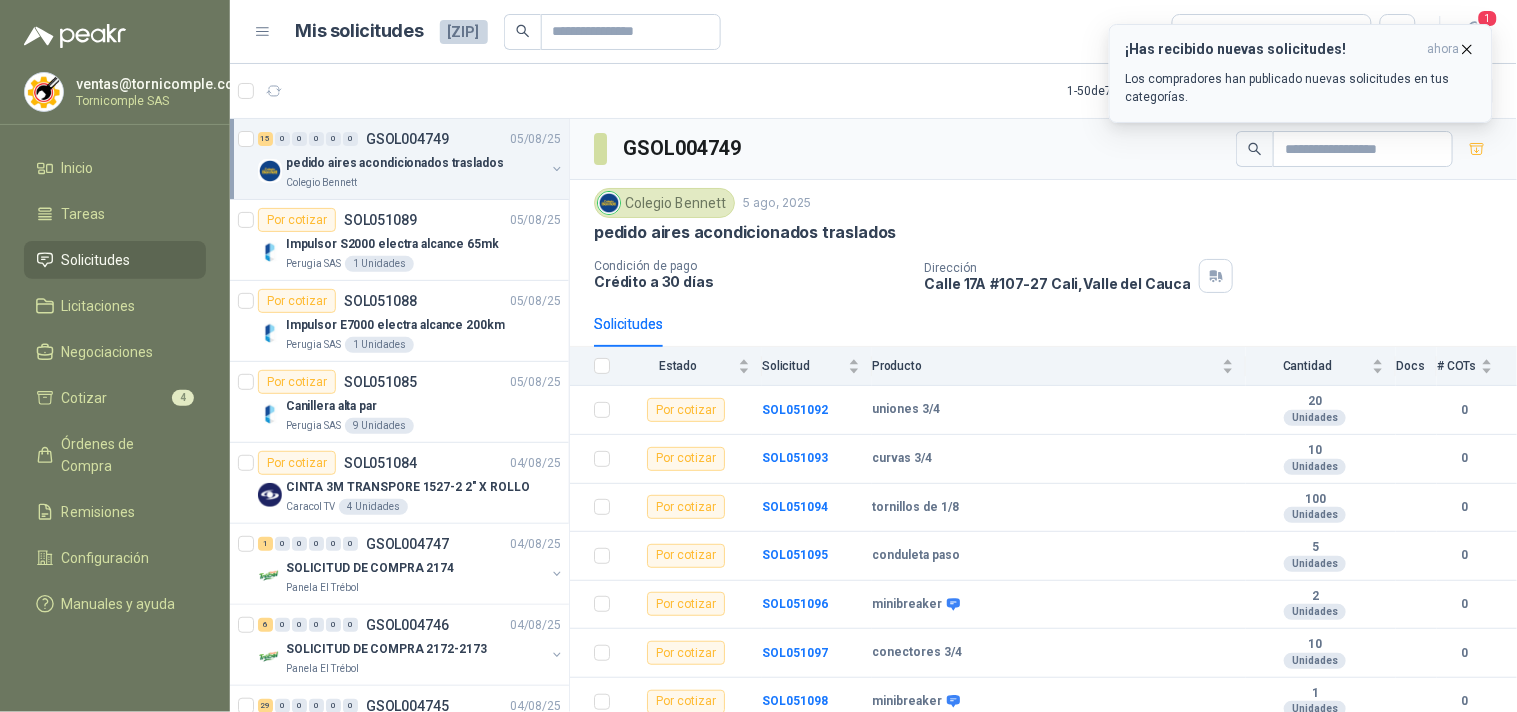 click 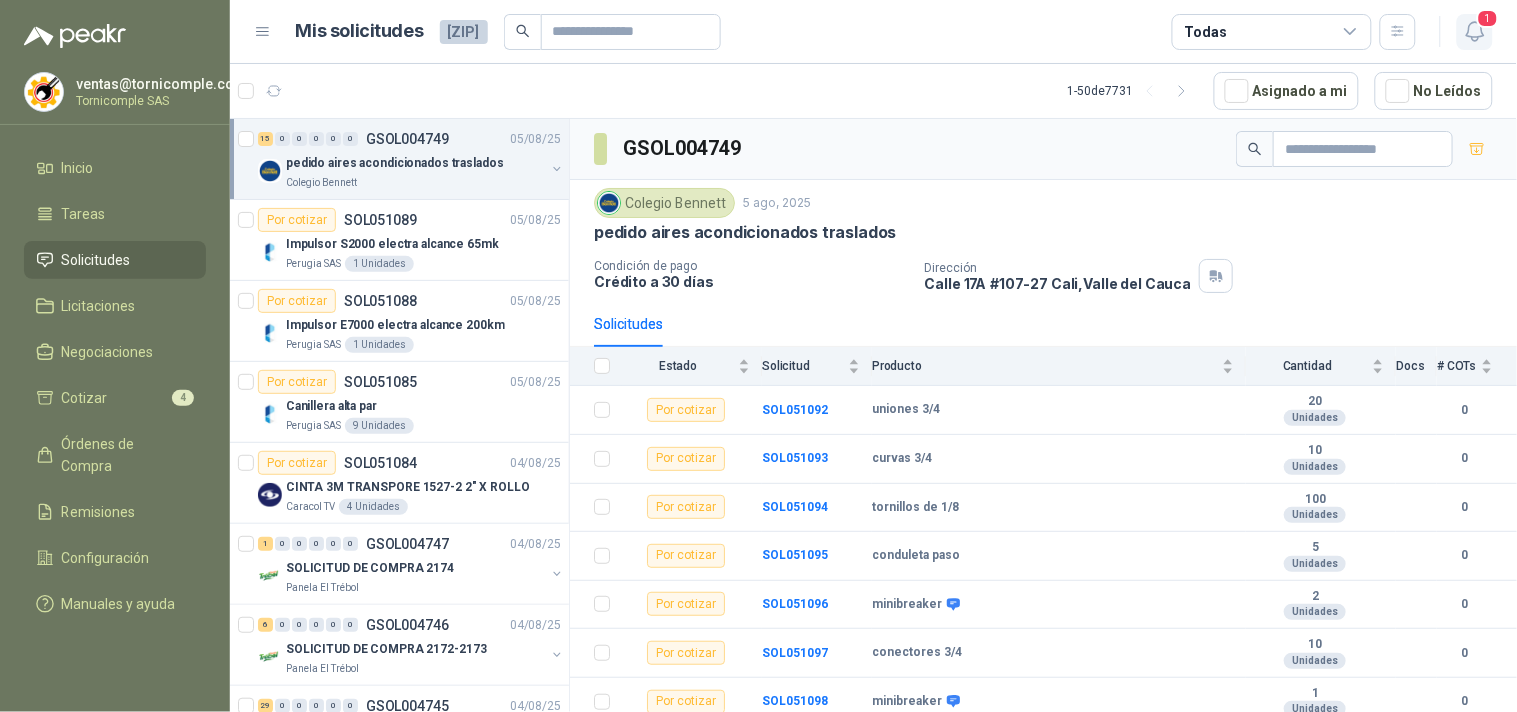 click 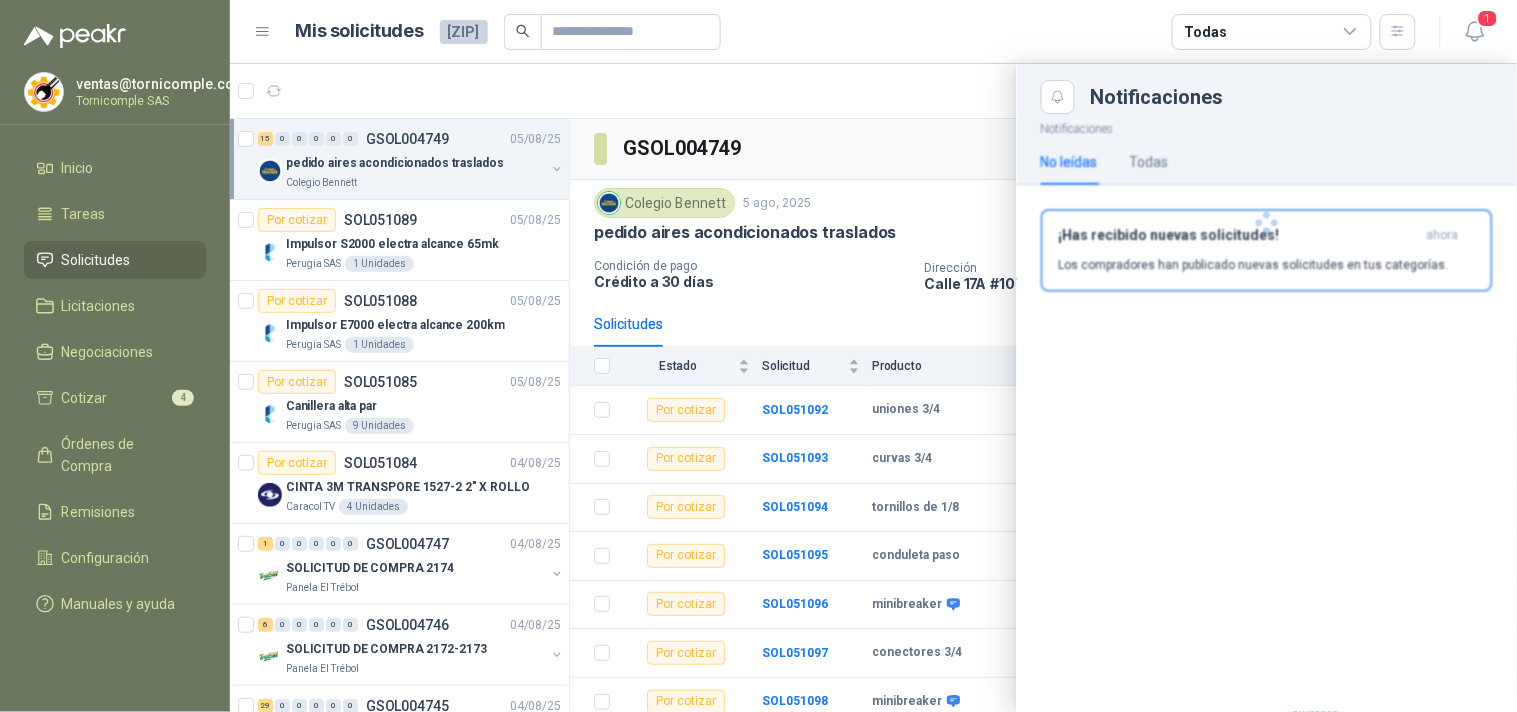 click at bounding box center [1267, 223] 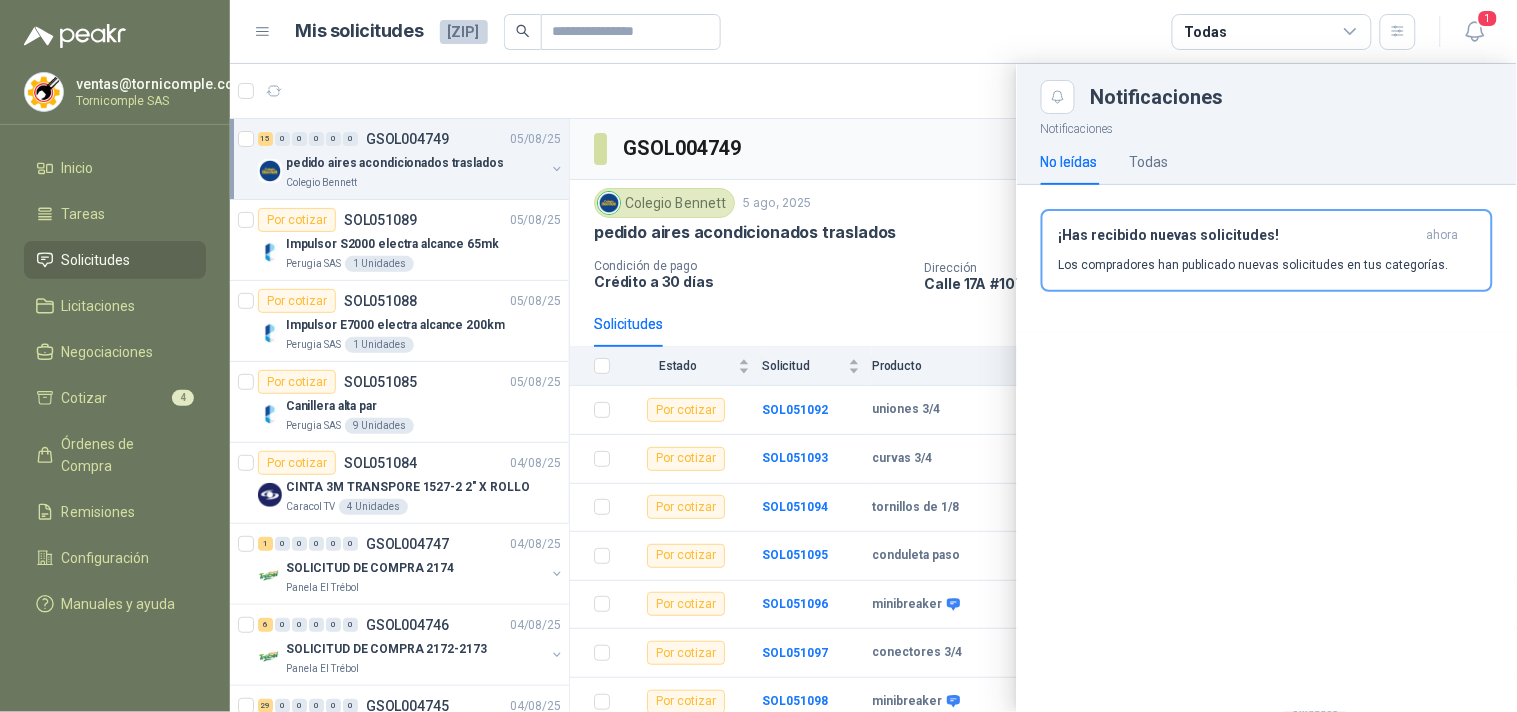 click on "¡Has recibido nuevas solicitudes! ahora   Los compradores han publicado nuevas solicitudes en tus categorías." at bounding box center [1267, 250] 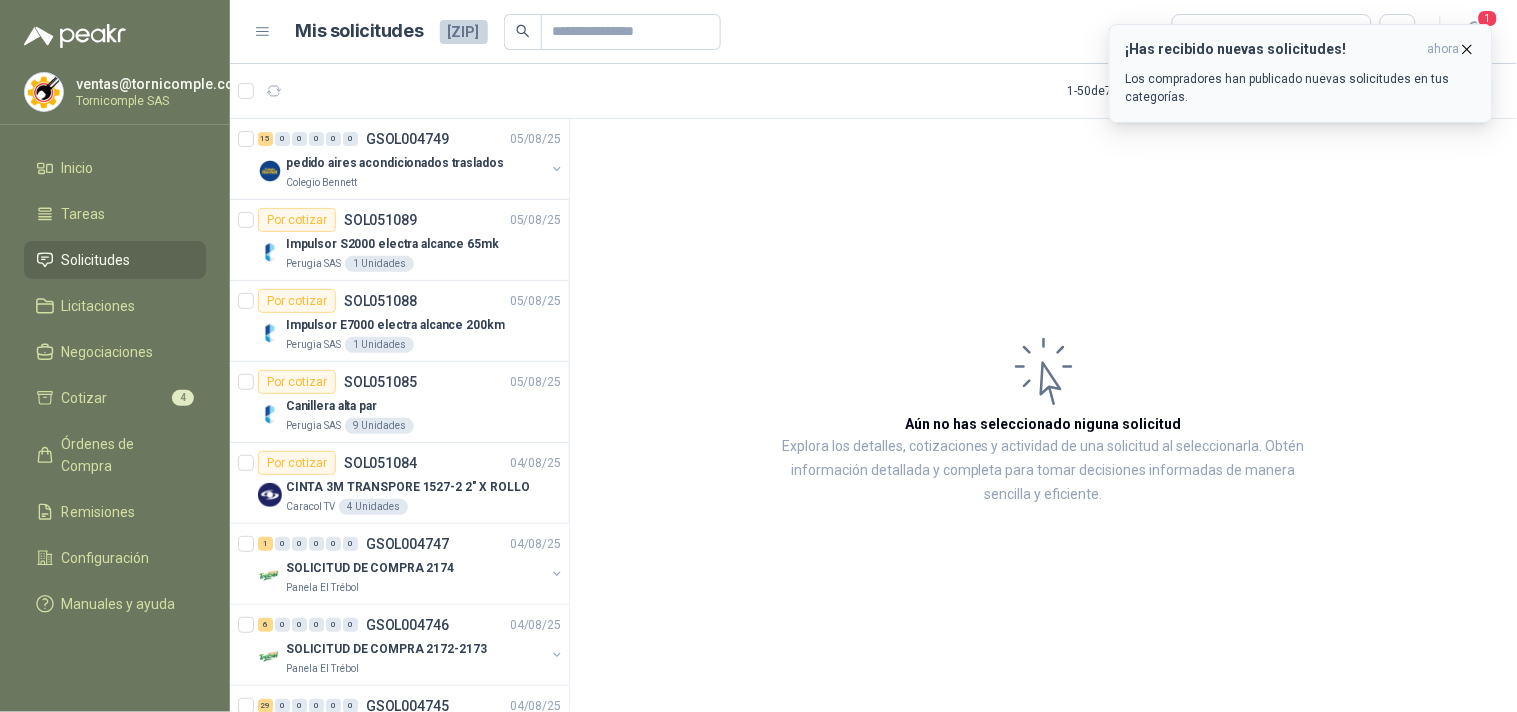 click on "ahora" at bounding box center [1444, 49] 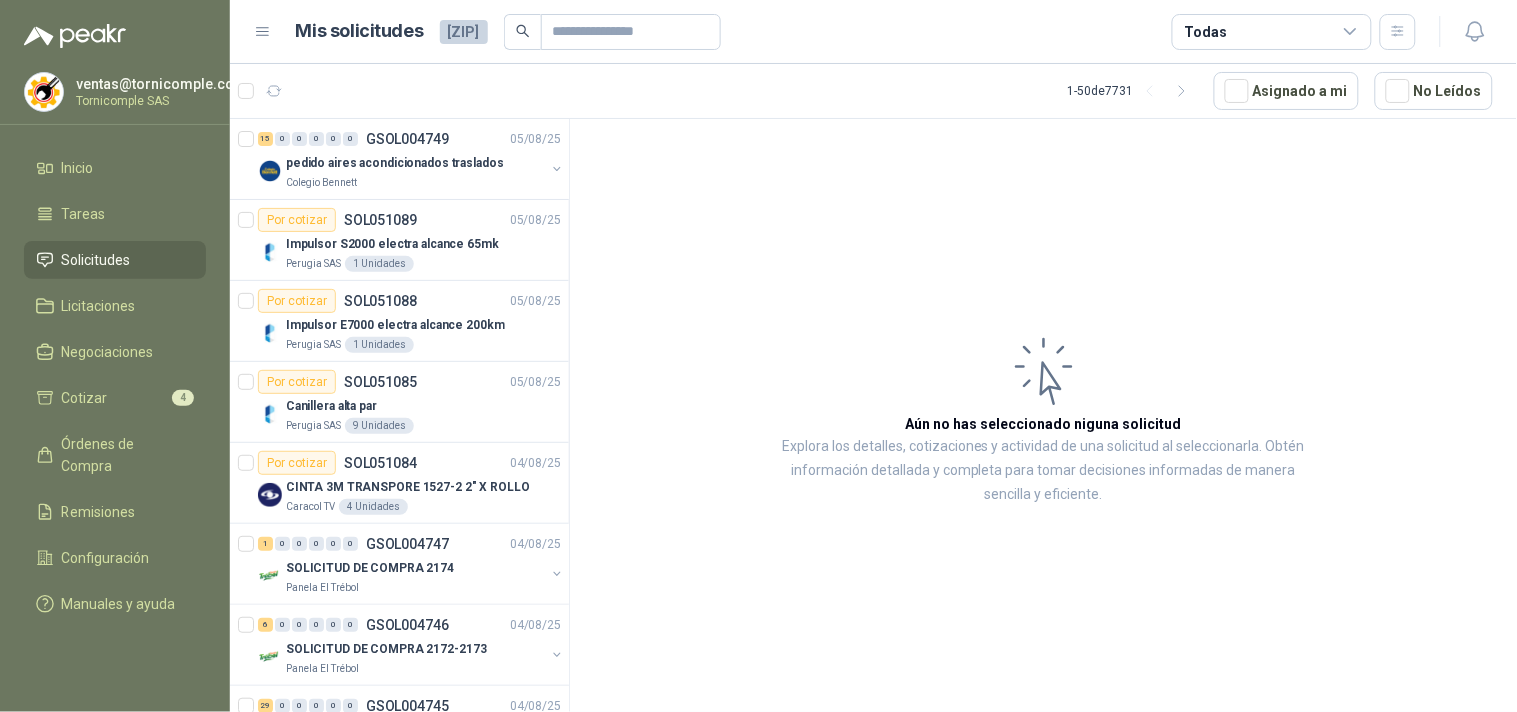 click at bounding box center (1475, 32) 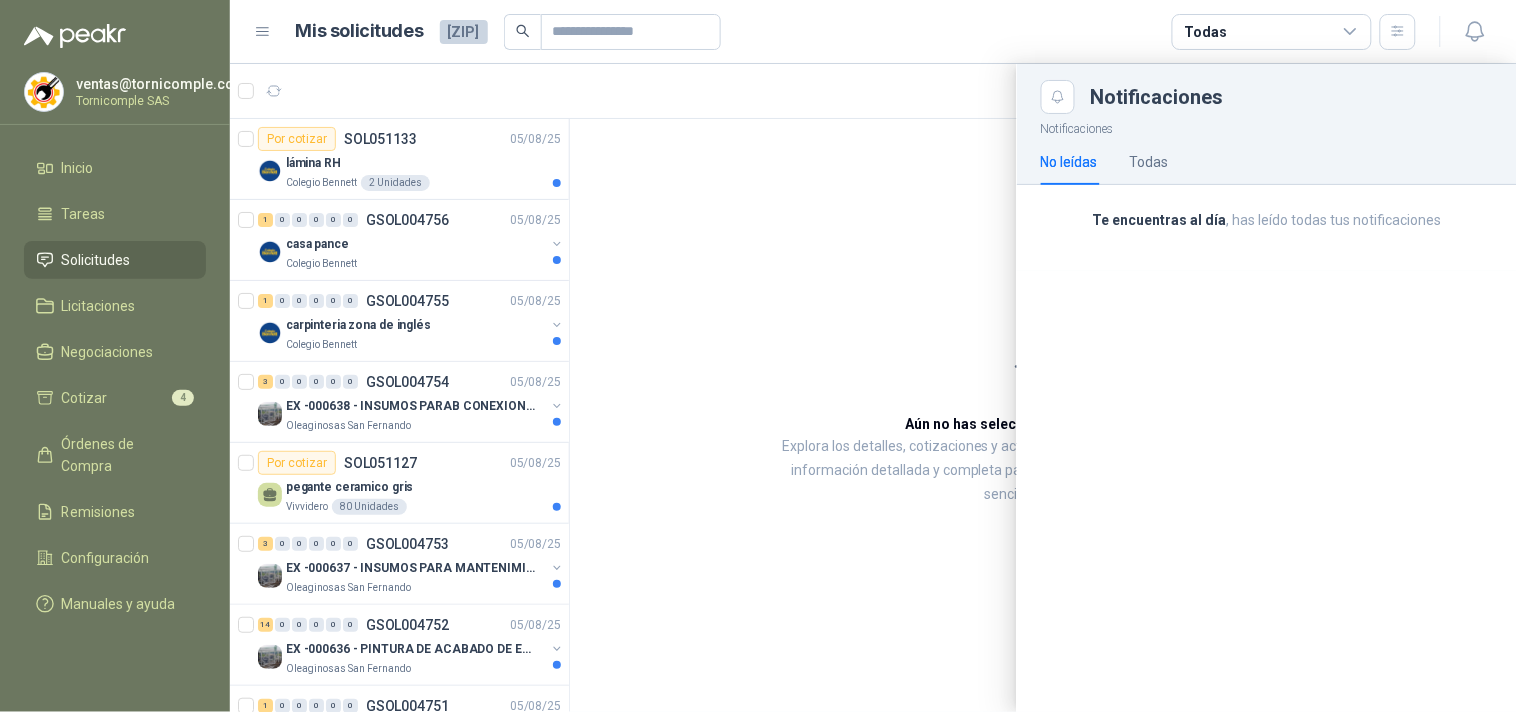 drag, startPoint x: 694, startPoint y: 546, endPoint x: 720, endPoint y: 527, distance: 32.202484 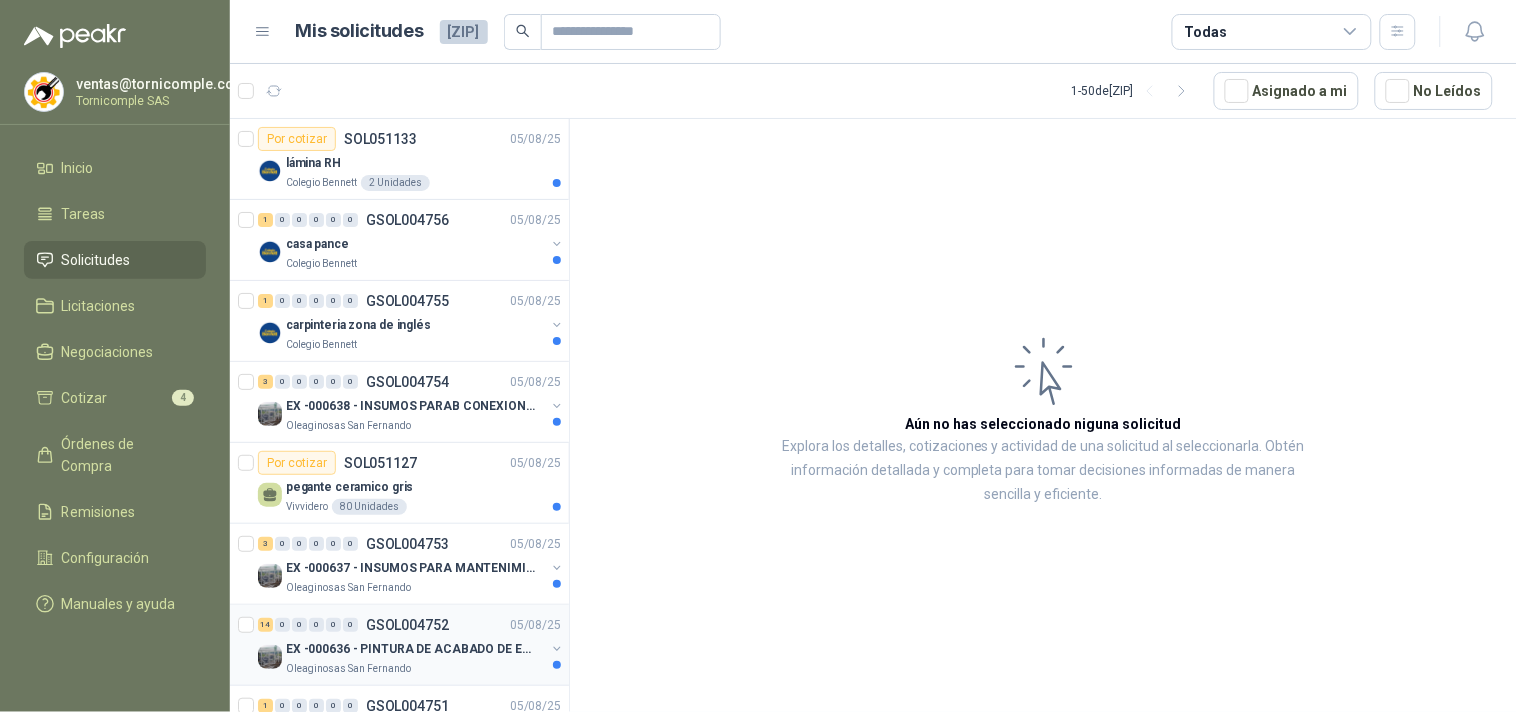 click on "GSOL004752" at bounding box center (407, 625) 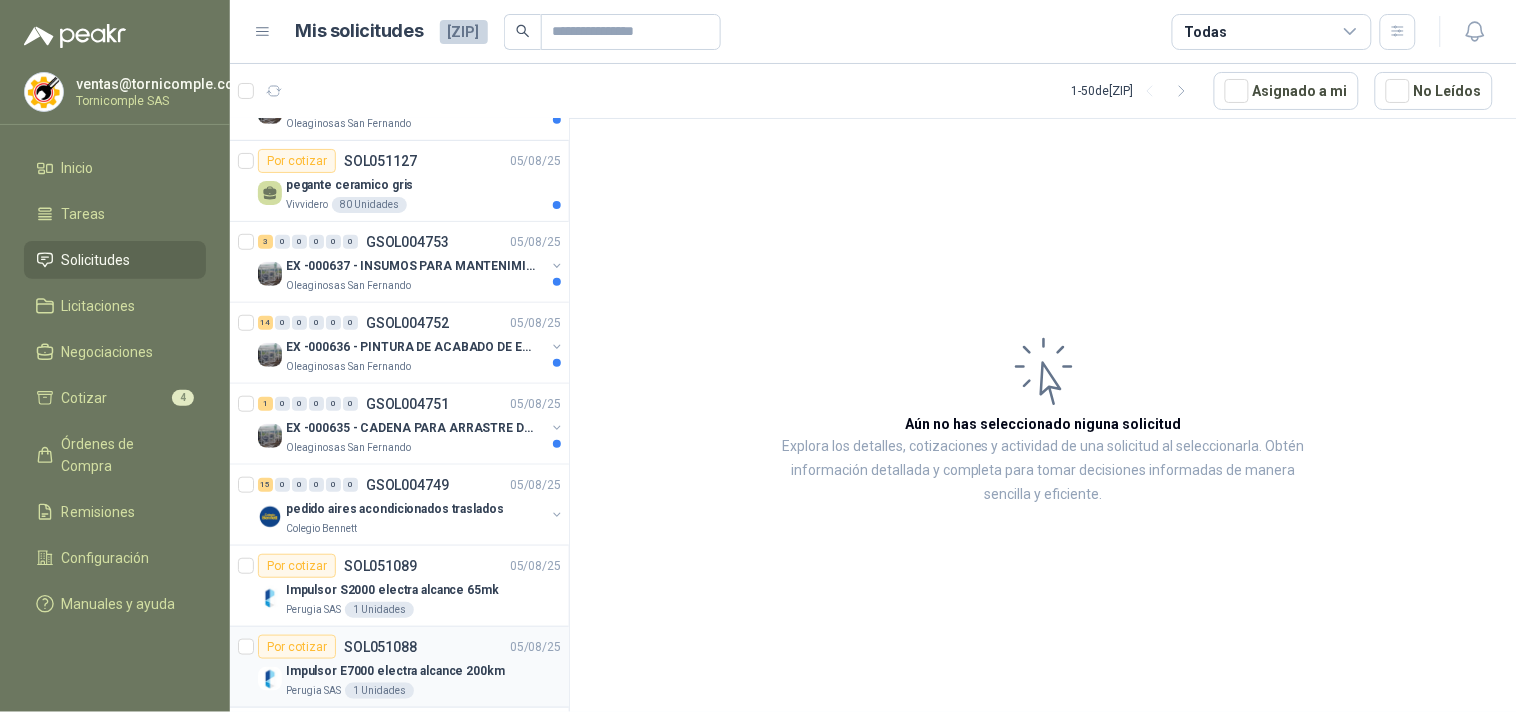 scroll, scrollTop: 333, scrollLeft: 0, axis: vertical 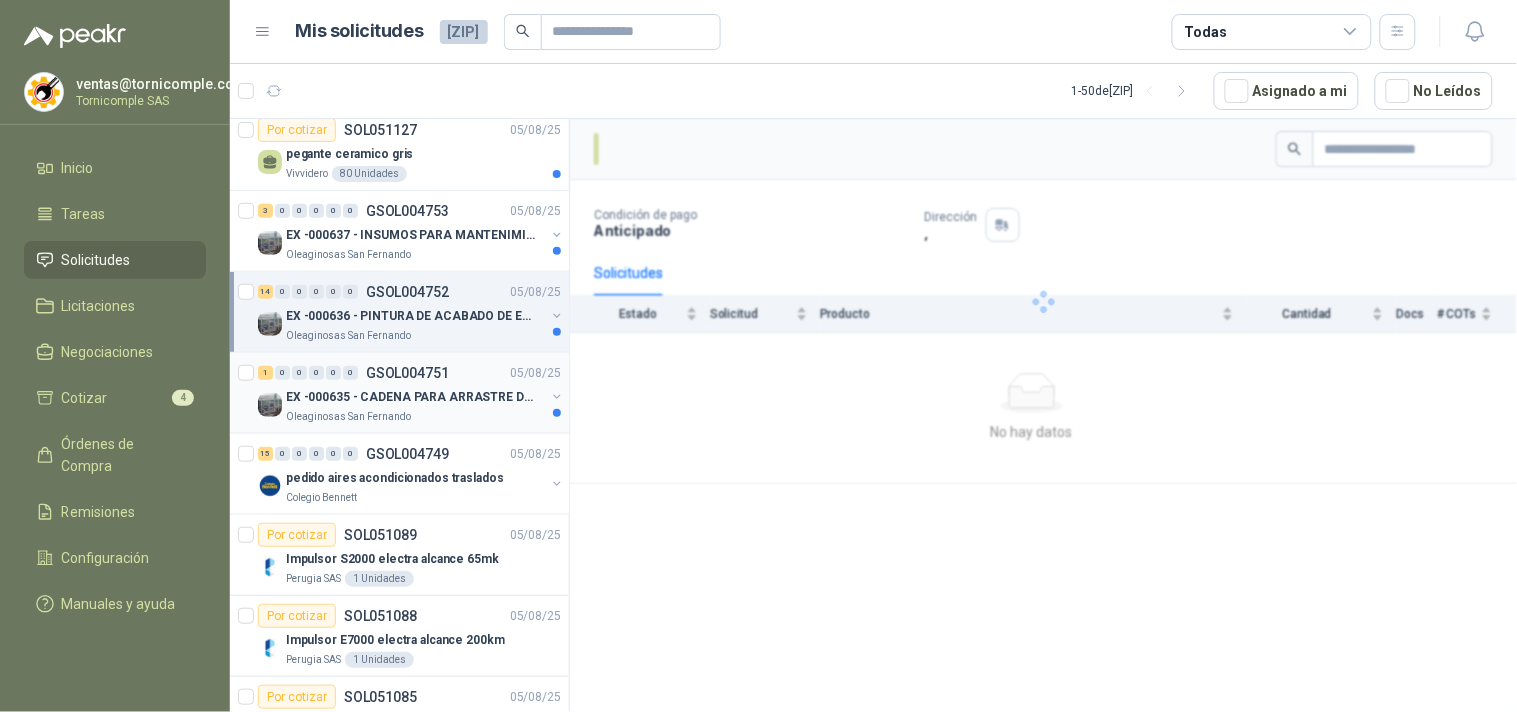 click on "Oleaginosas San Fernando" at bounding box center [415, 417] 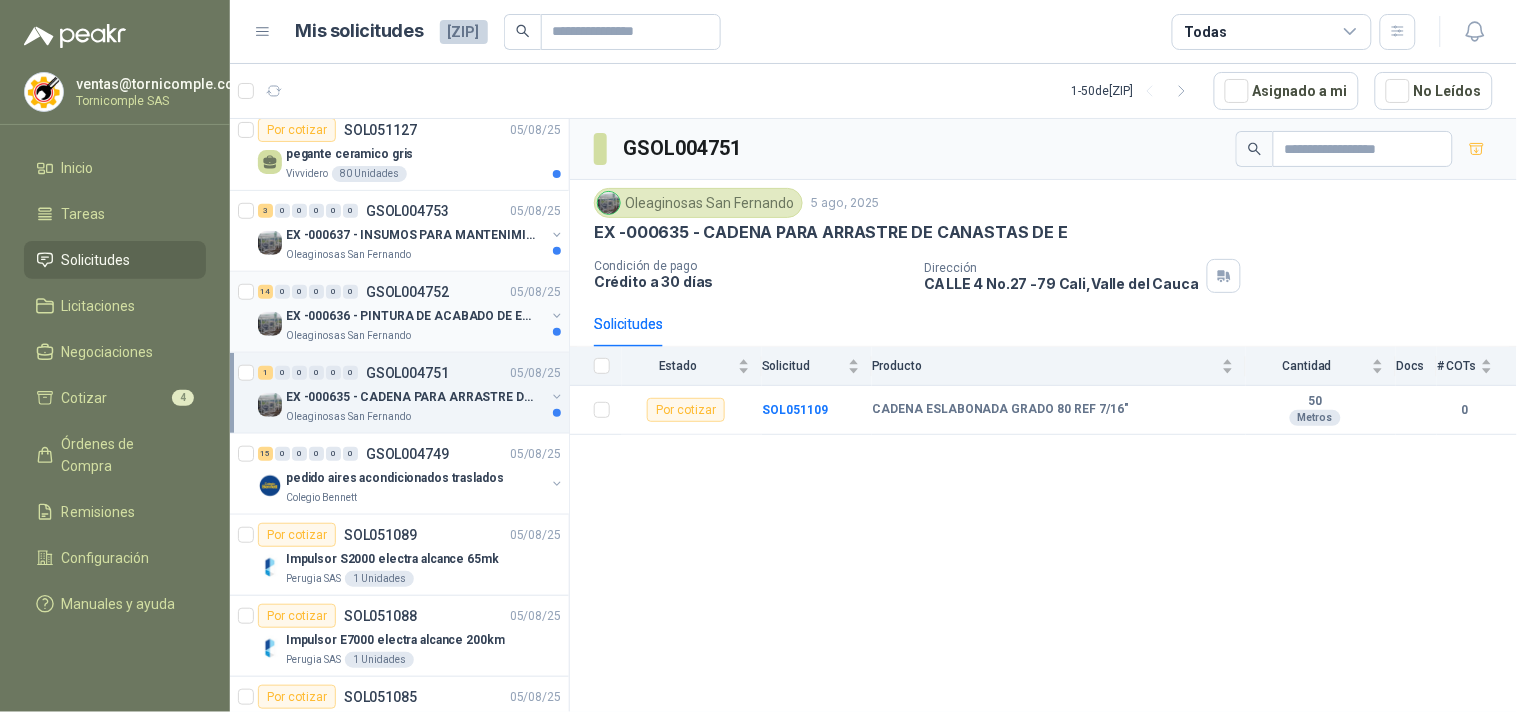 click on "EX -000636 - PINTURA DE ACABADO DE EQUIPOS, ESTRUC" at bounding box center [415, 316] 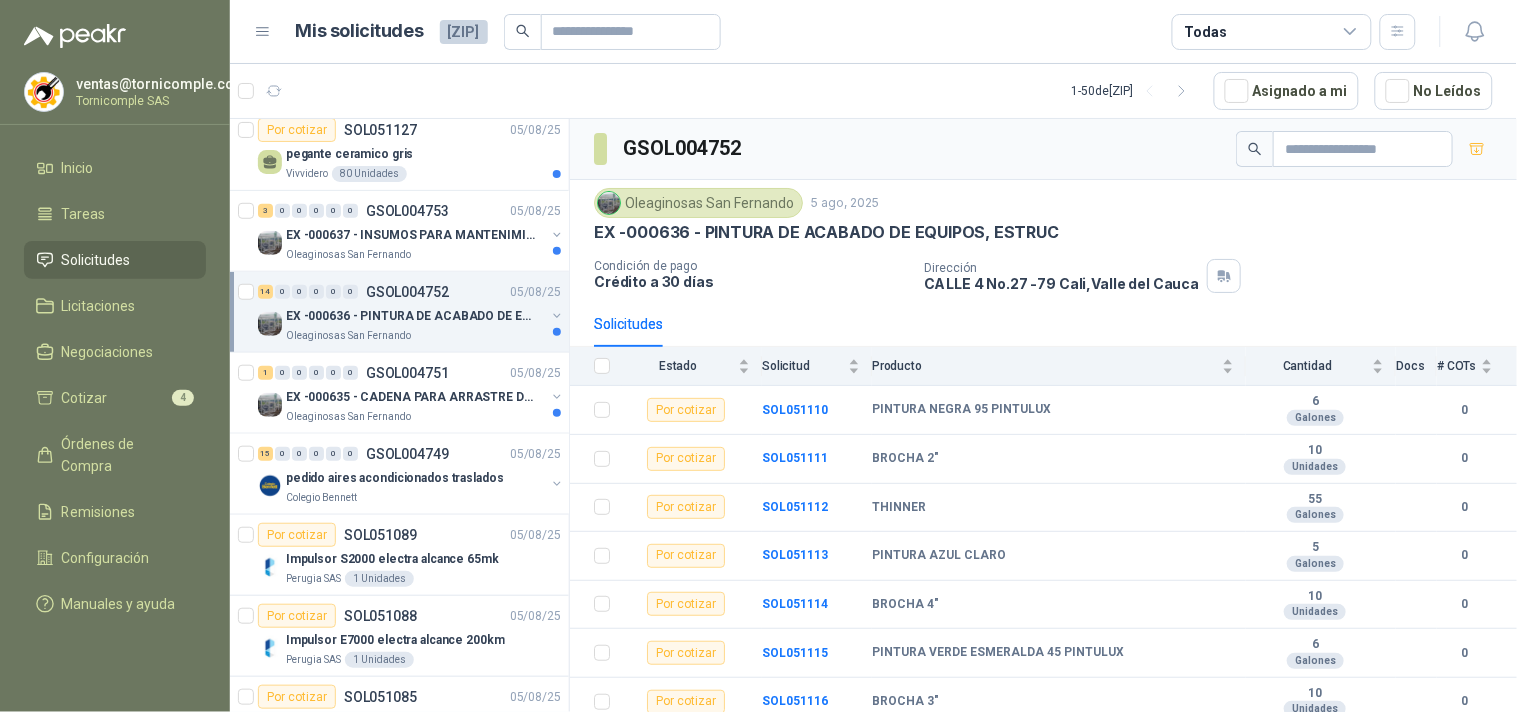 scroll, scrollTop: 444, scrollLeft: 0, axis: vertical 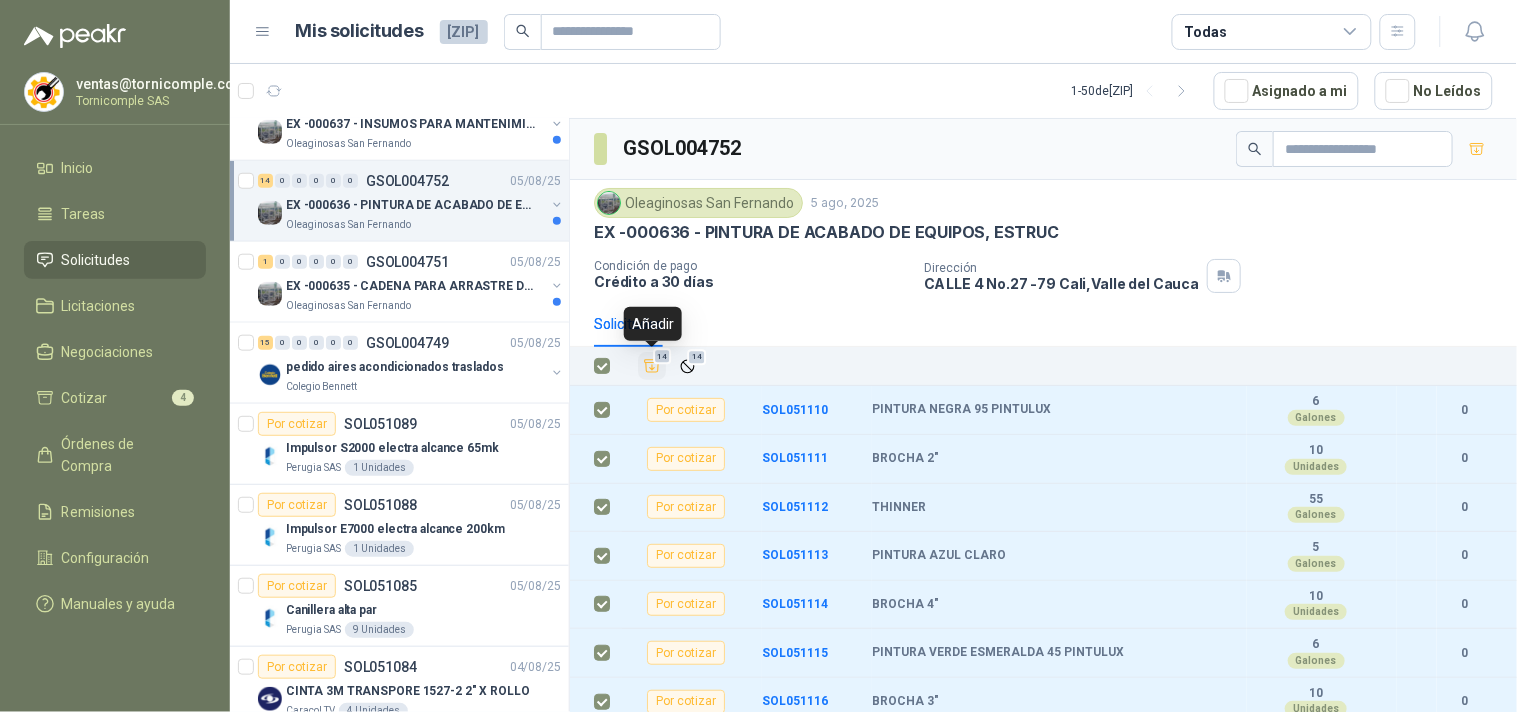 click 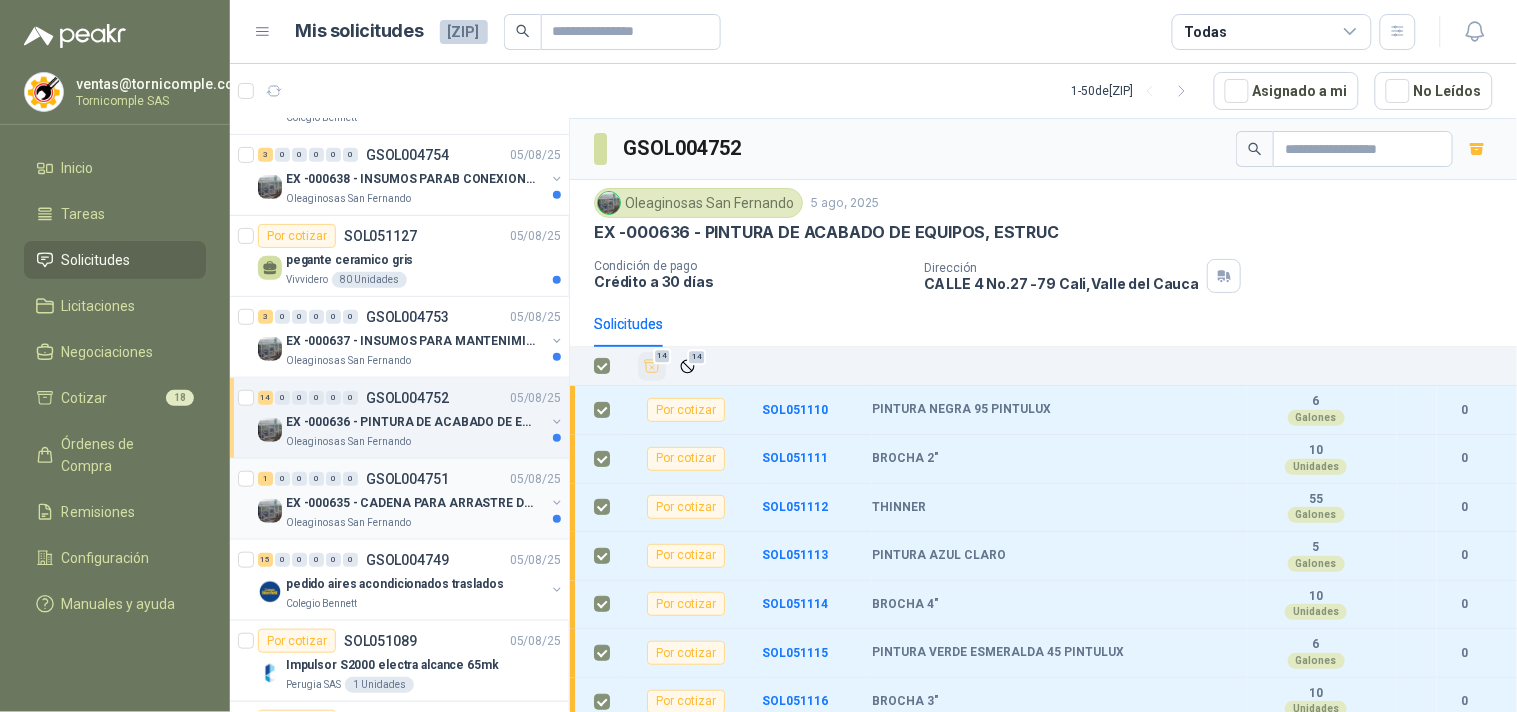 scroll, scrollTop: 222, scrollLeft: 0, axis: vertical 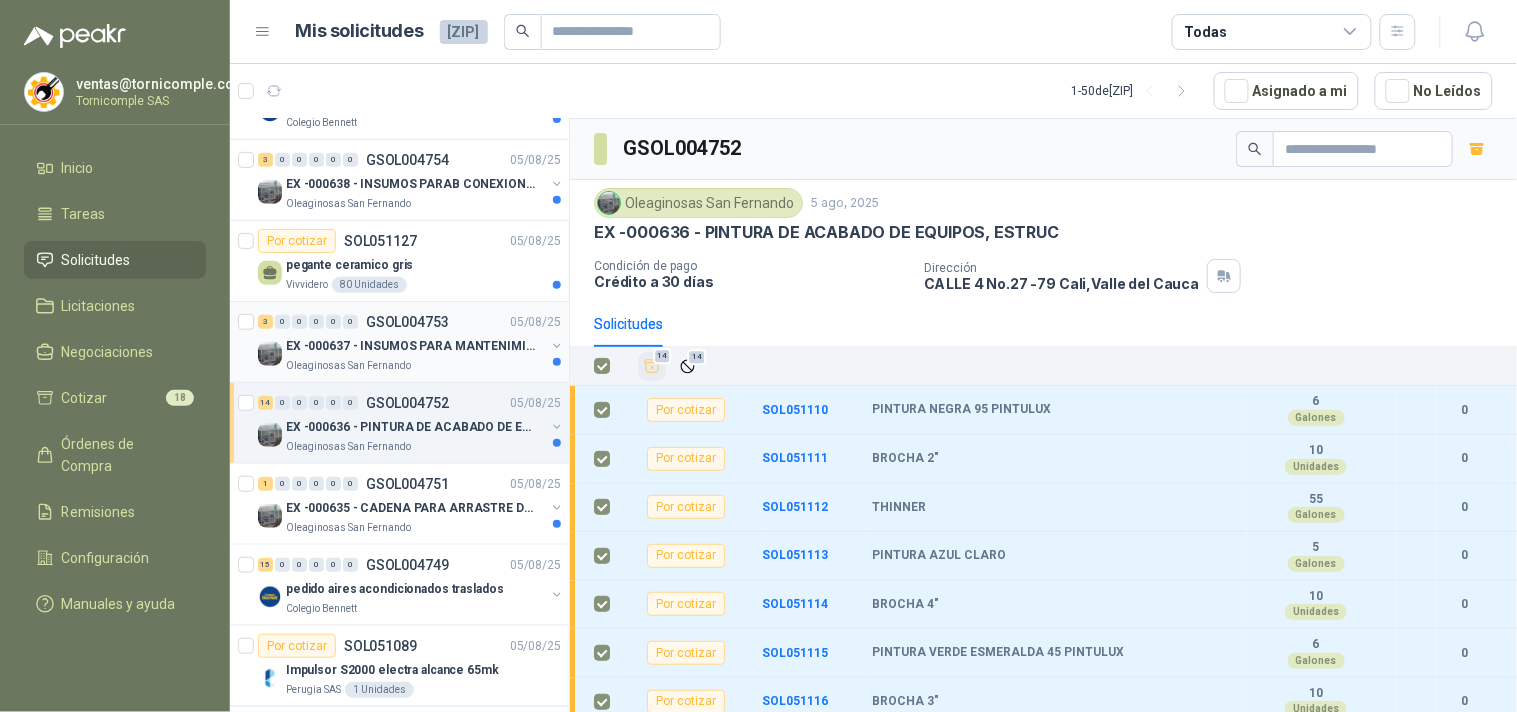 click on "Oleaginosas San Fernando" at bounding box center [415, 366] 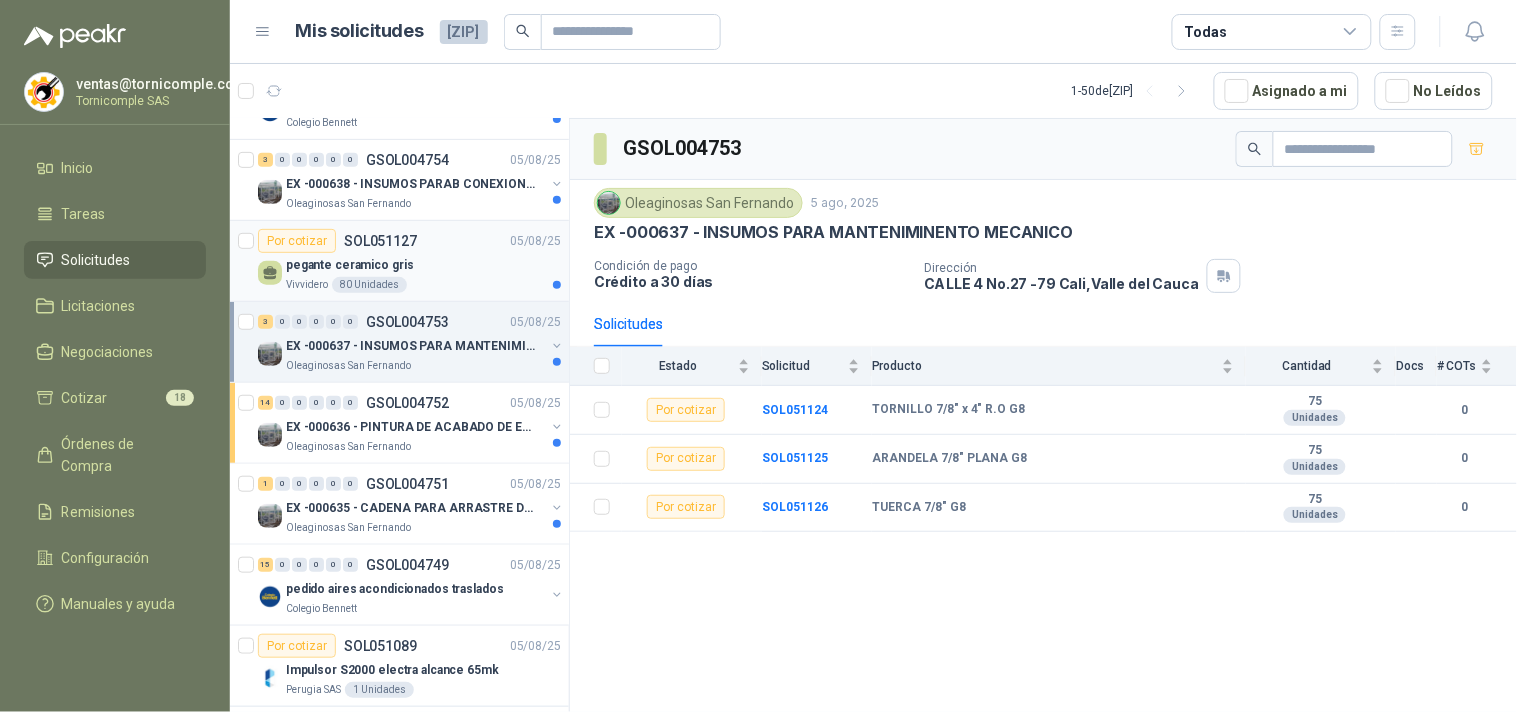 click on "Vivvidero 80   Unidades" at bounding box center [423, 285] 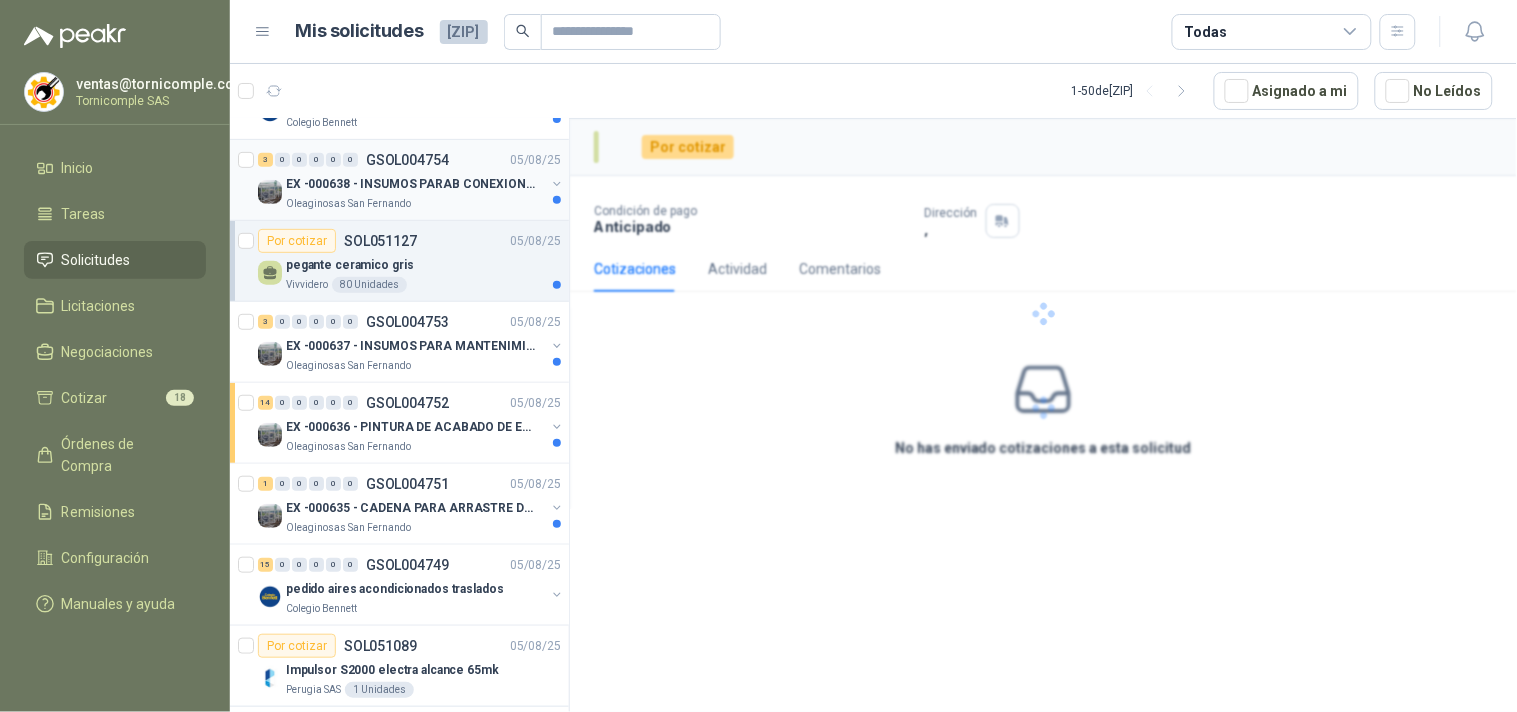 click on "EX -000638 - INSUMOS PARAB CONEXION DE TUBERIA Y A" at bounding box center (410, 184) 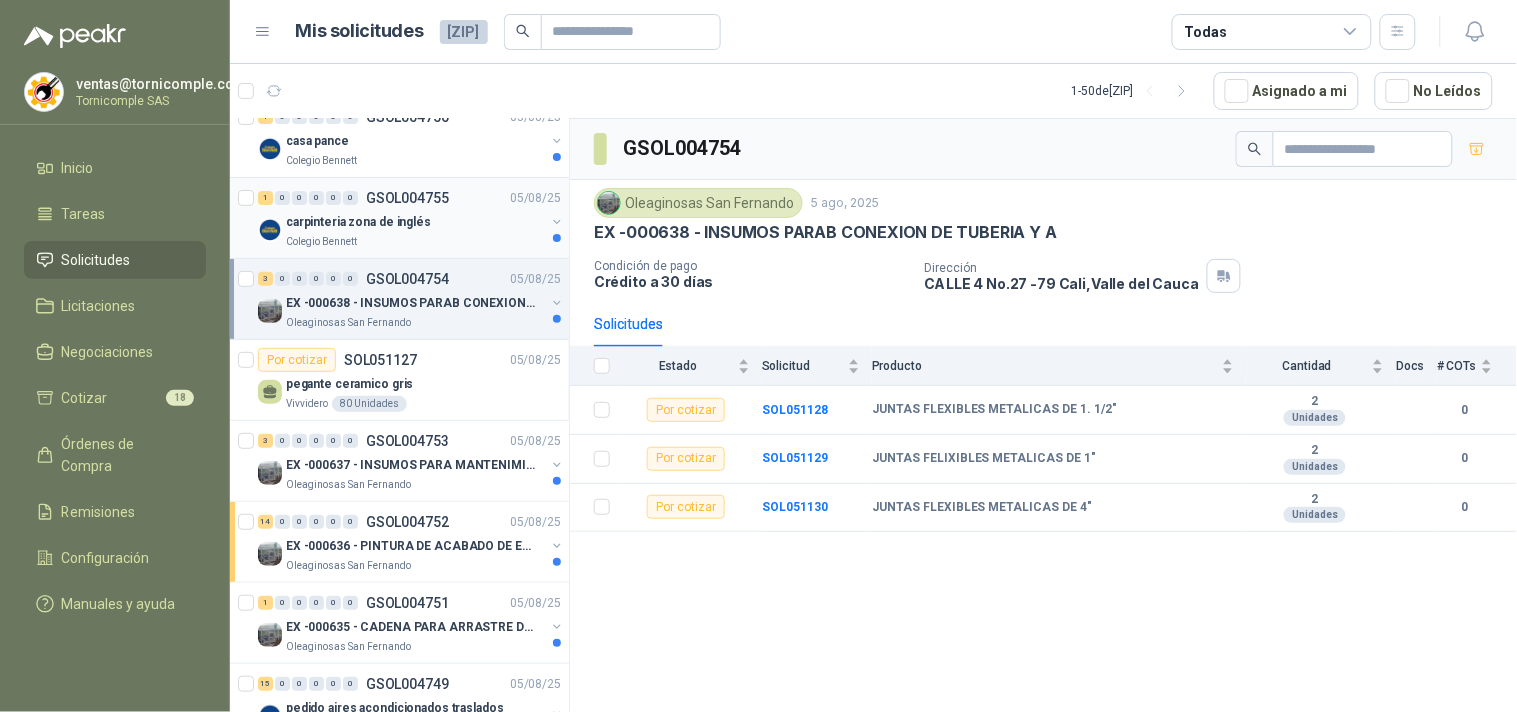 scroll, scrollTop: 0, scrollLeft: 0, axis: both 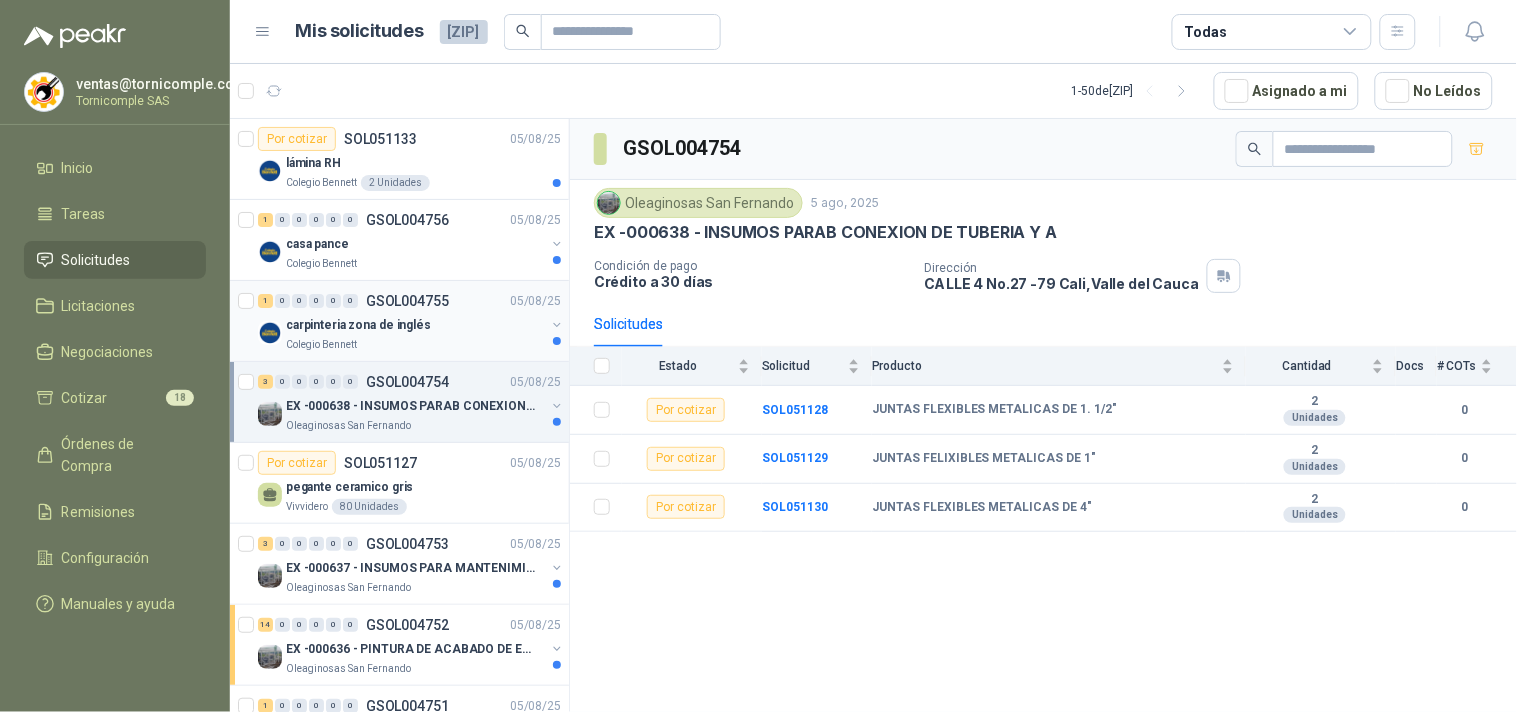 click on "carpinteria zona de inglés" at bounding box center (415, 325) 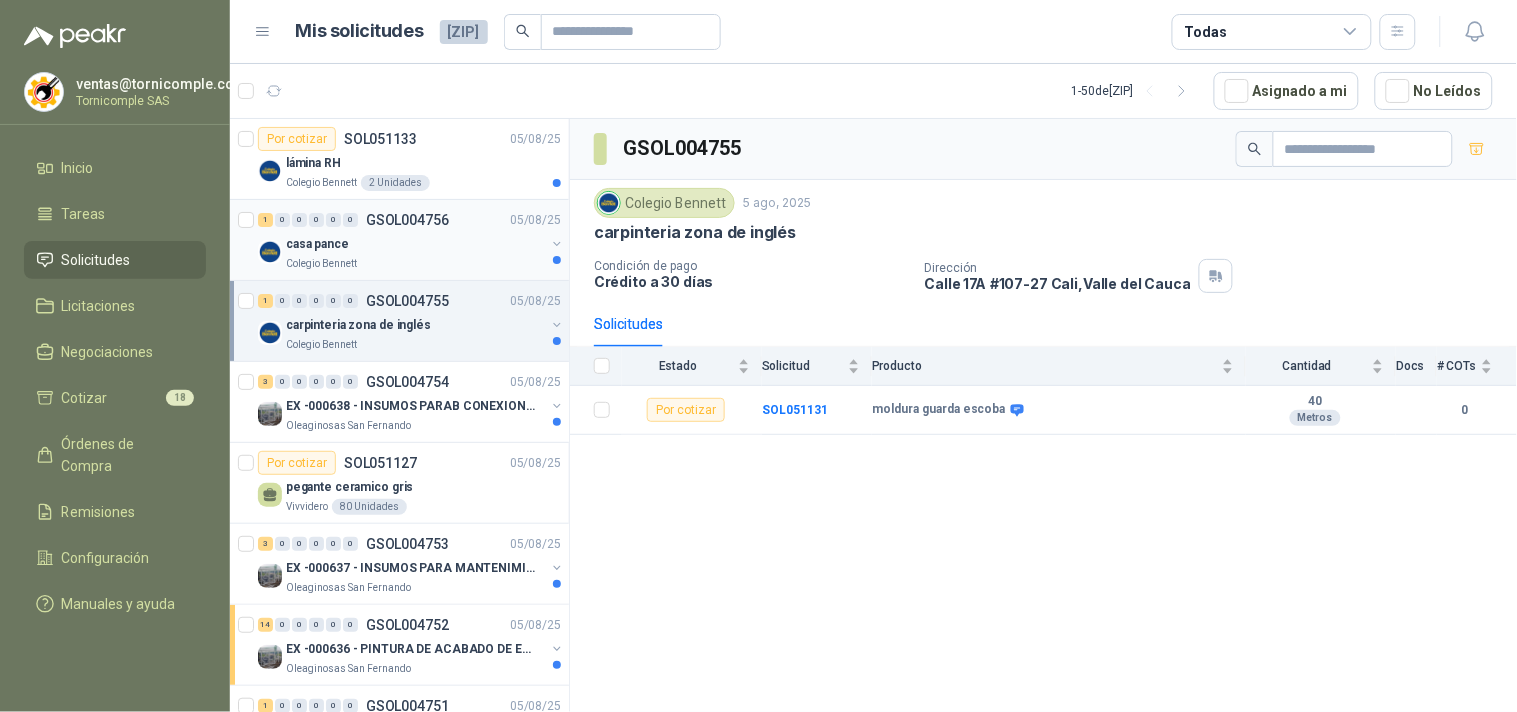 click on "casa pance" at bounding box center [415, 244] 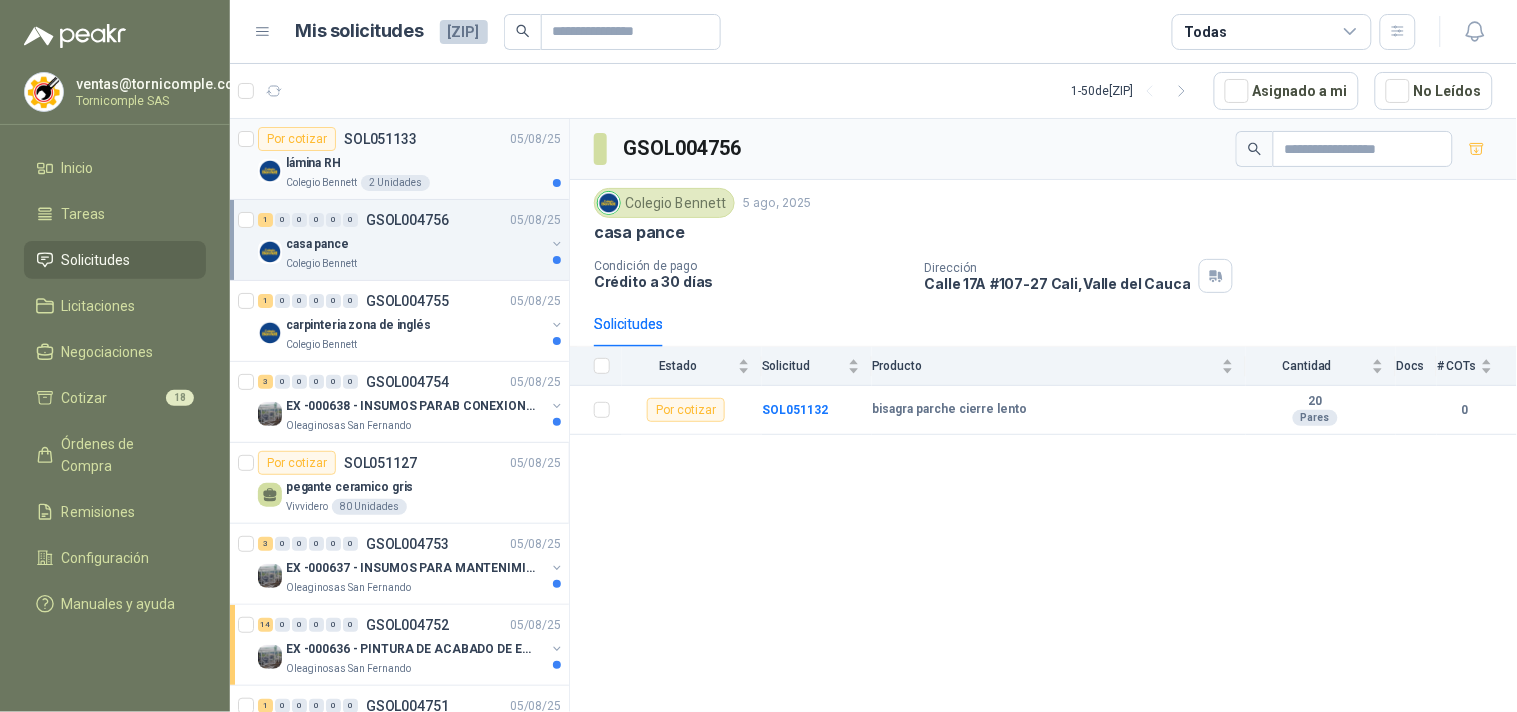 click on "lámina RH" at bounding box center (423, 163) 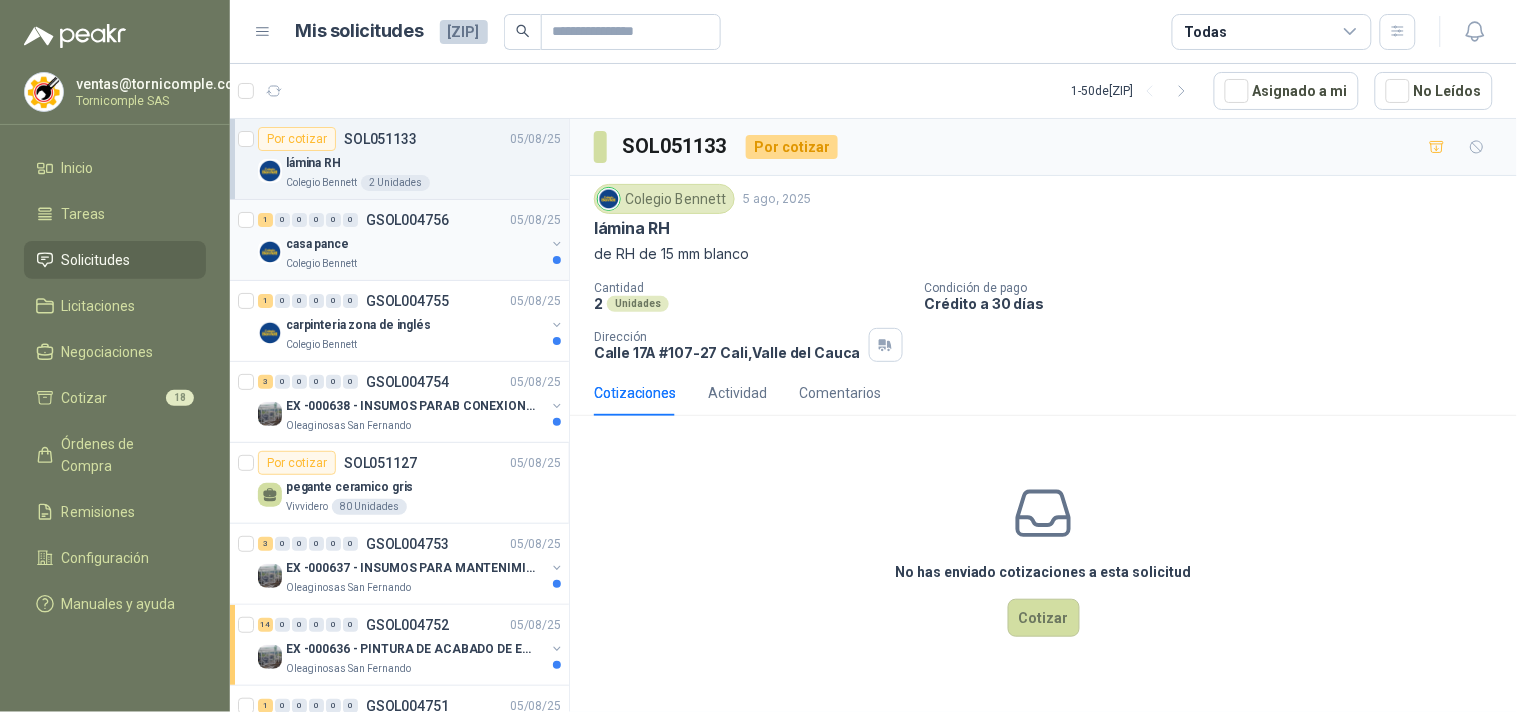 click on "Colegio Bennett" at bounding box center (321, 264) 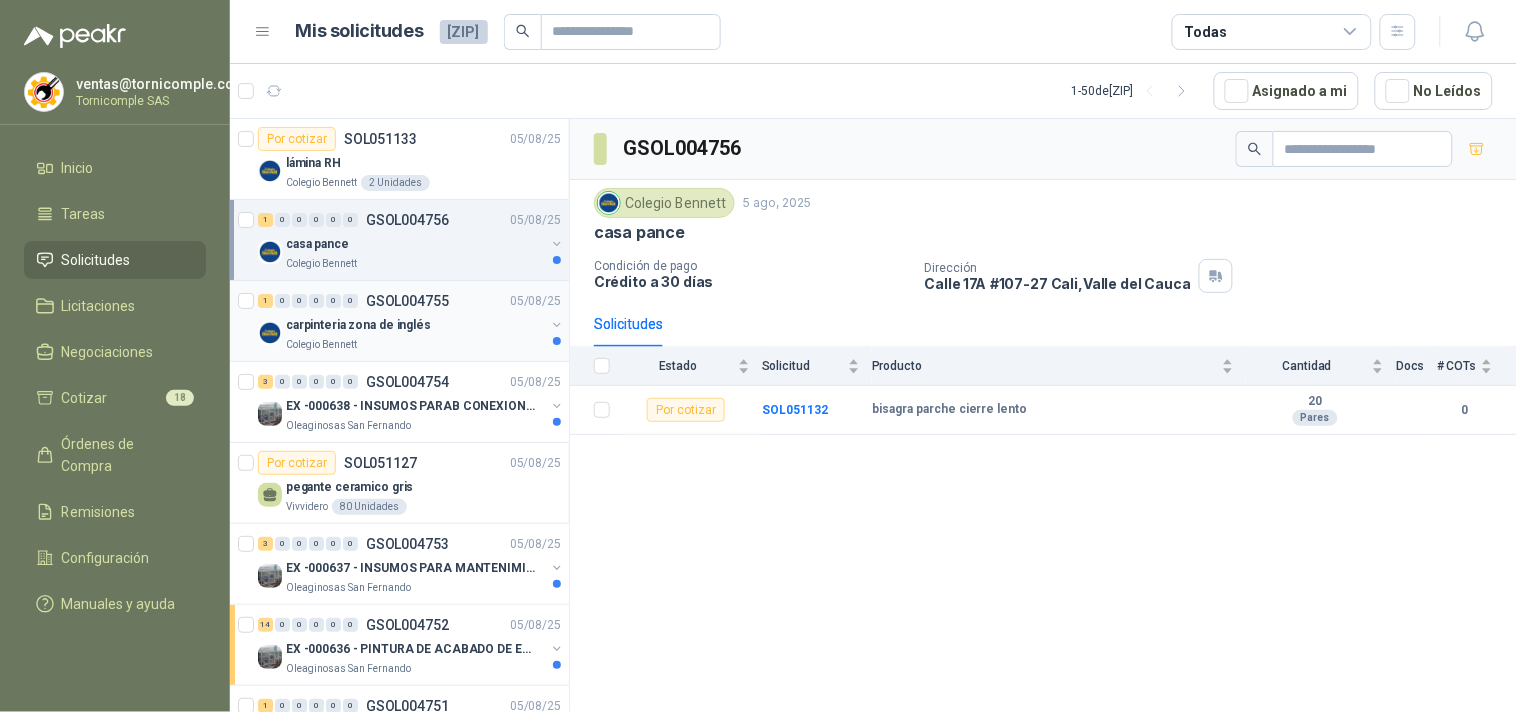 click on "GSOL004755" at bounding box center (407, 301) 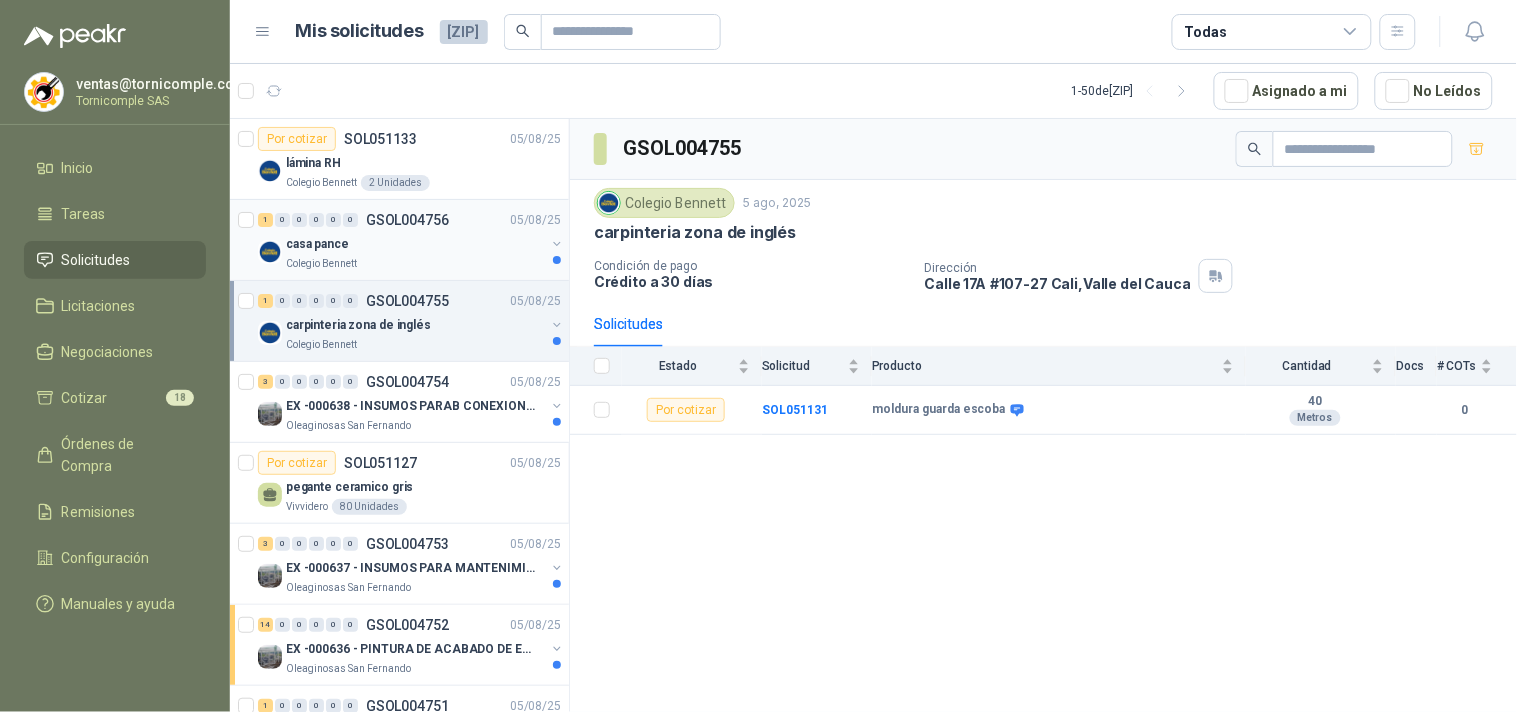 click on "casa pance" at bounding box center [415, 244] 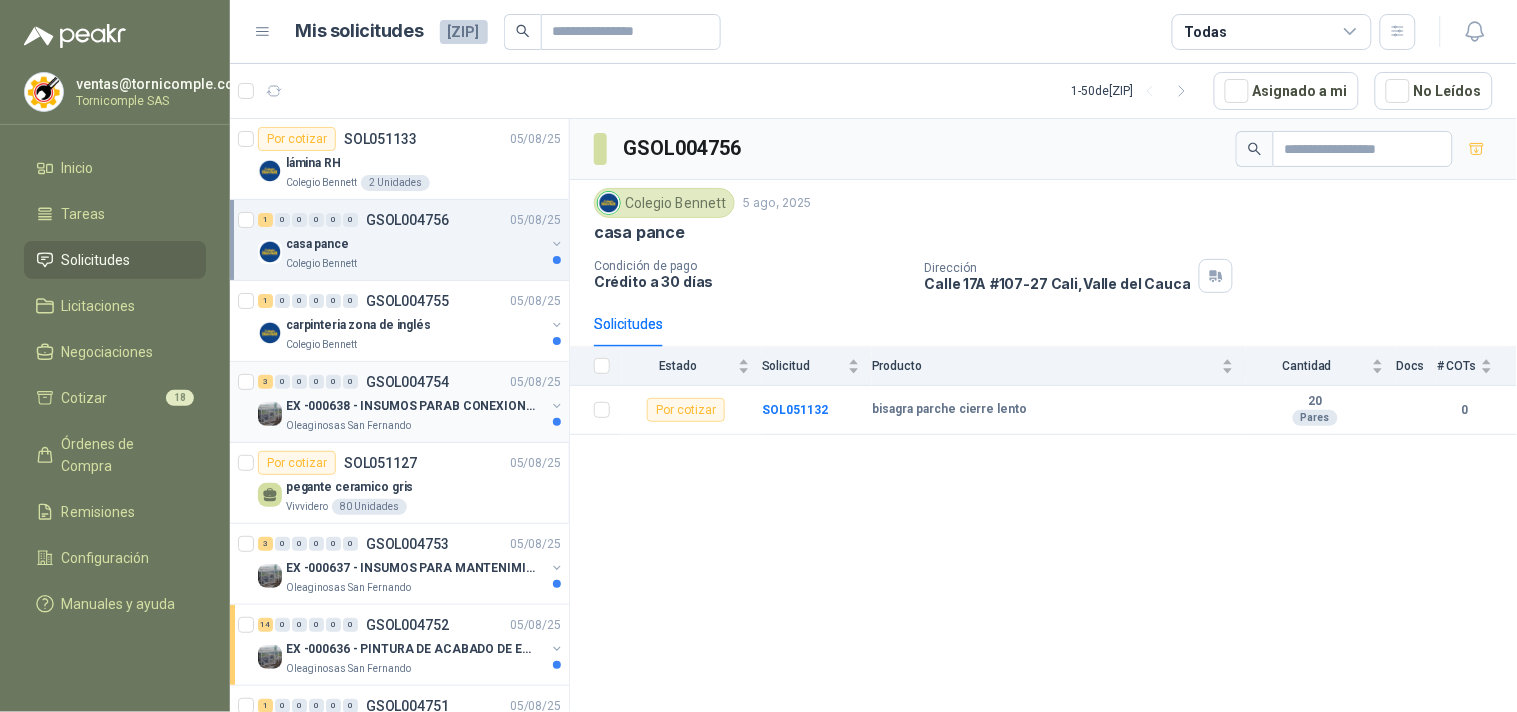 click on "Oleaginosas San Fernando" at bounding box center (415, 426) 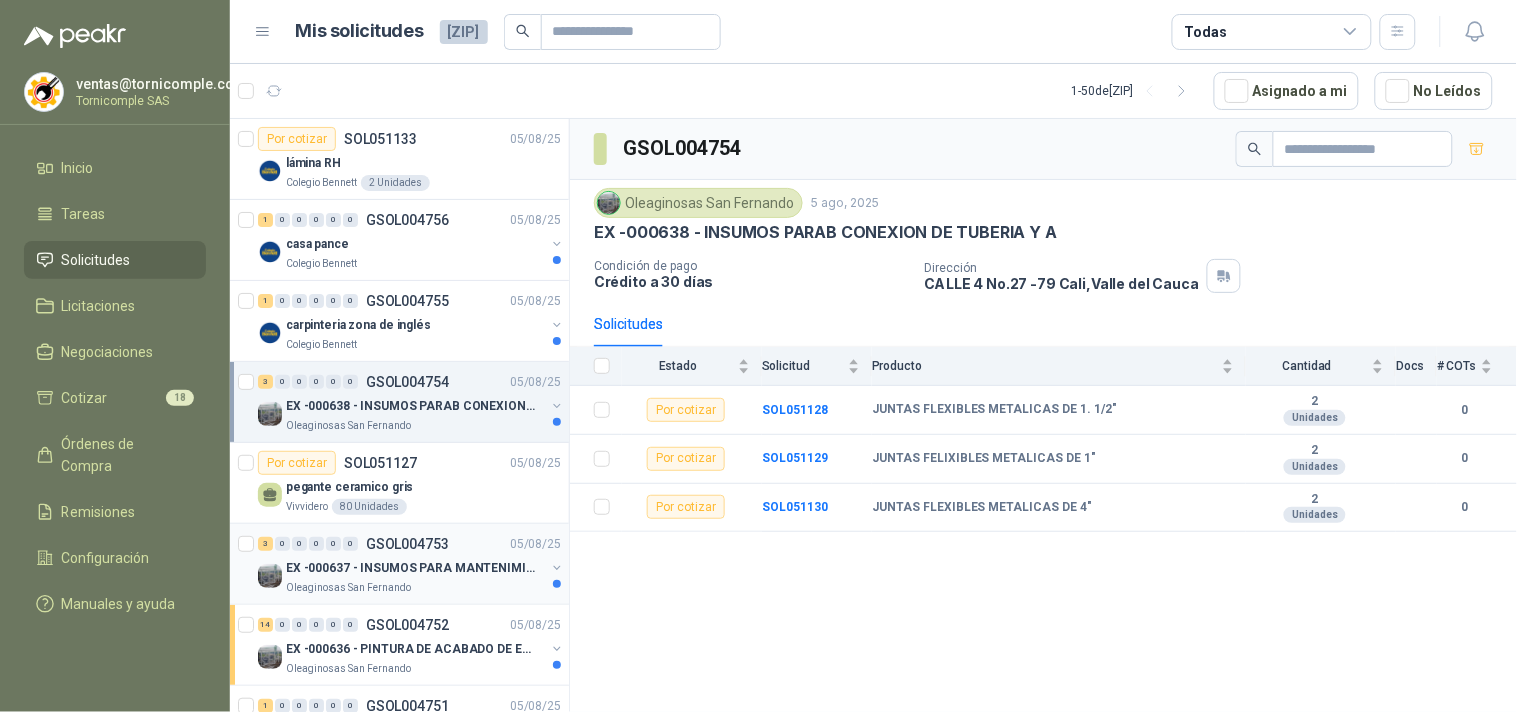 click on "Oleaginosas San Fernando" at bounding box center (415, 588) 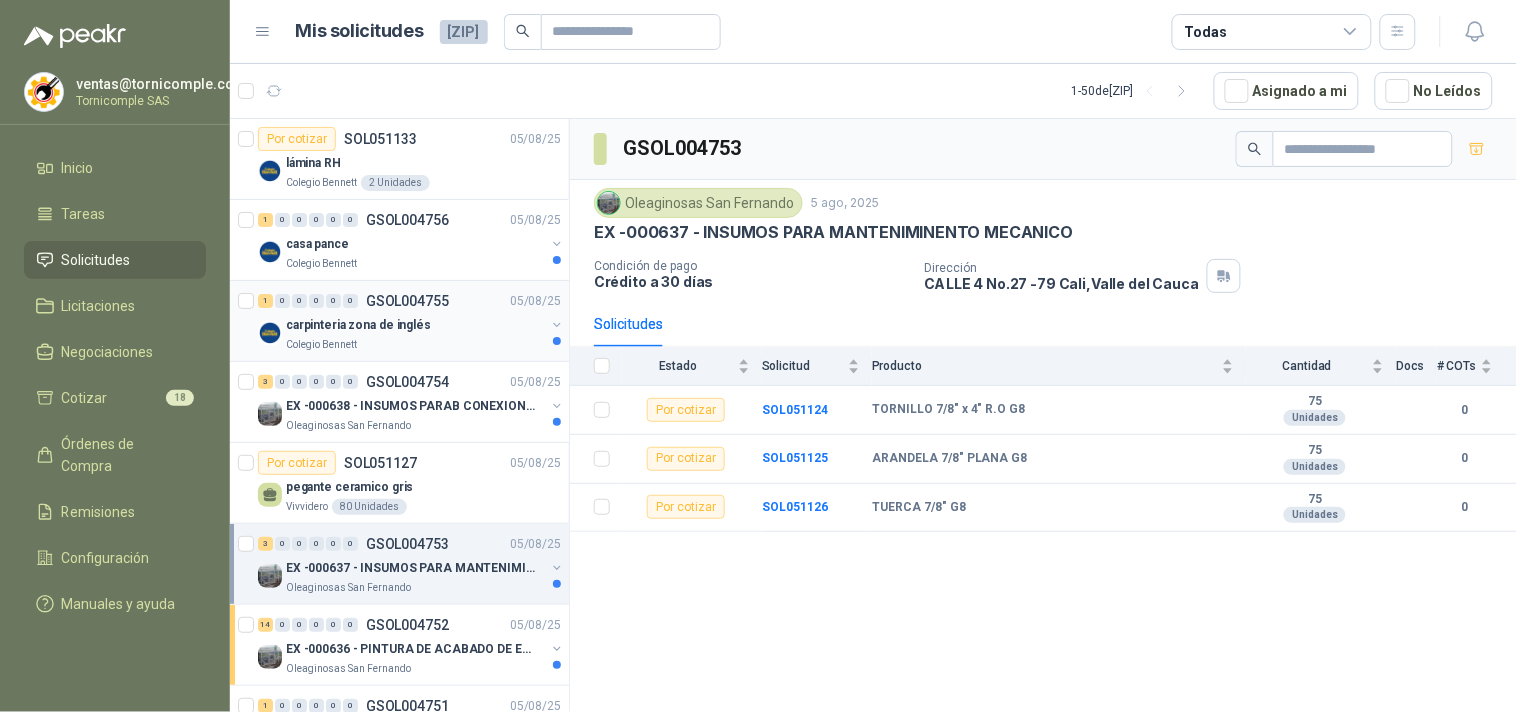 click on "carpinteria [LOCATION] Colegio Bennett" at bounding box center (411, 333) 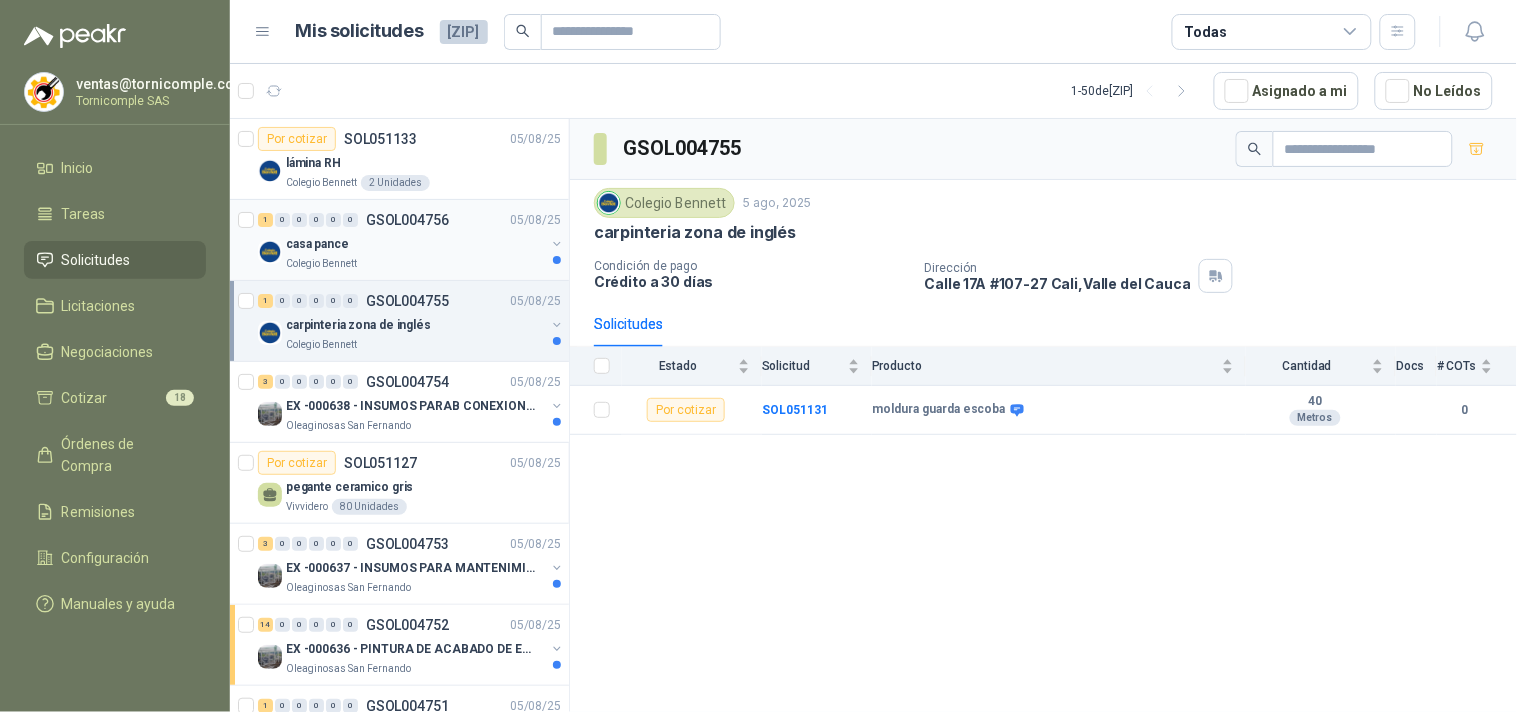click on "casa pance" at bounding box center [415, 244] 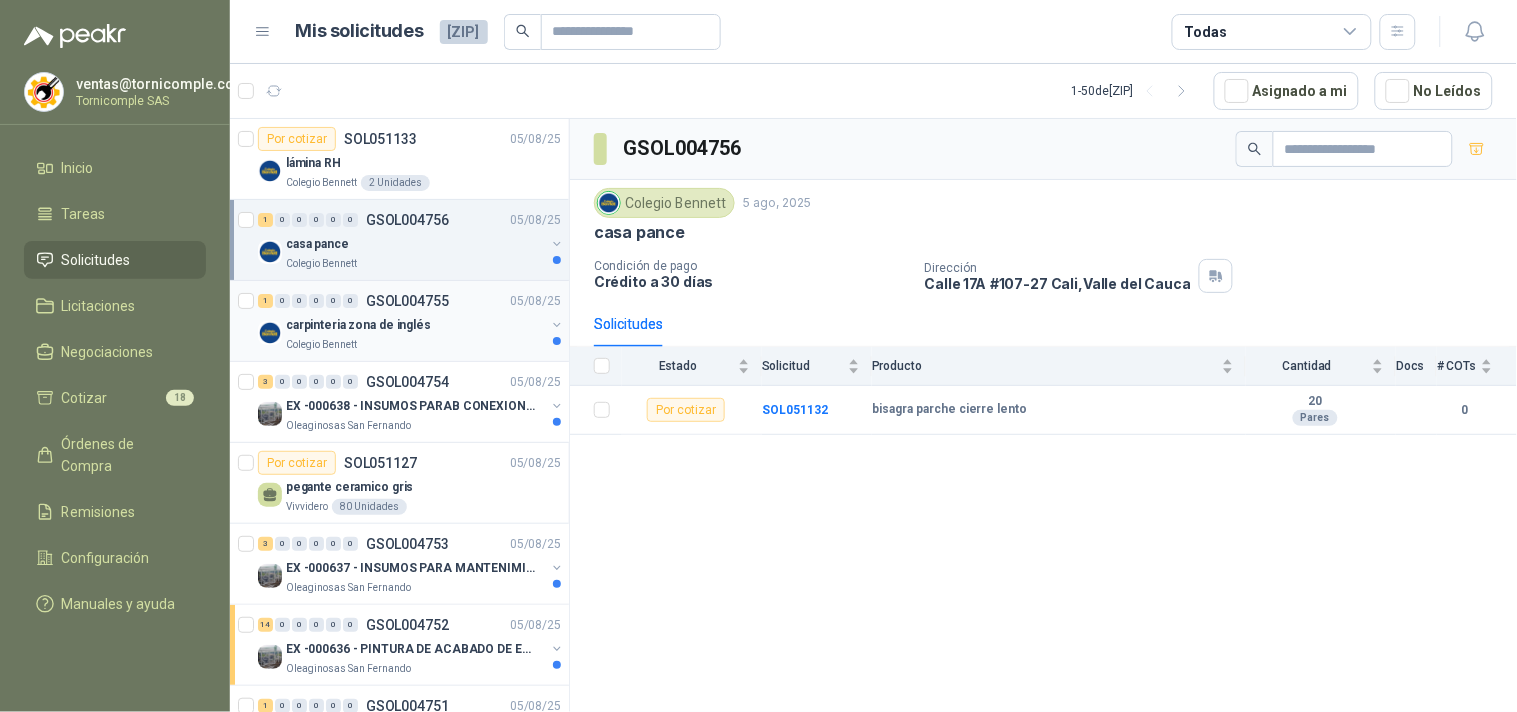 click on "carpinteria zona de inglés" at bounding box center [358, 325] 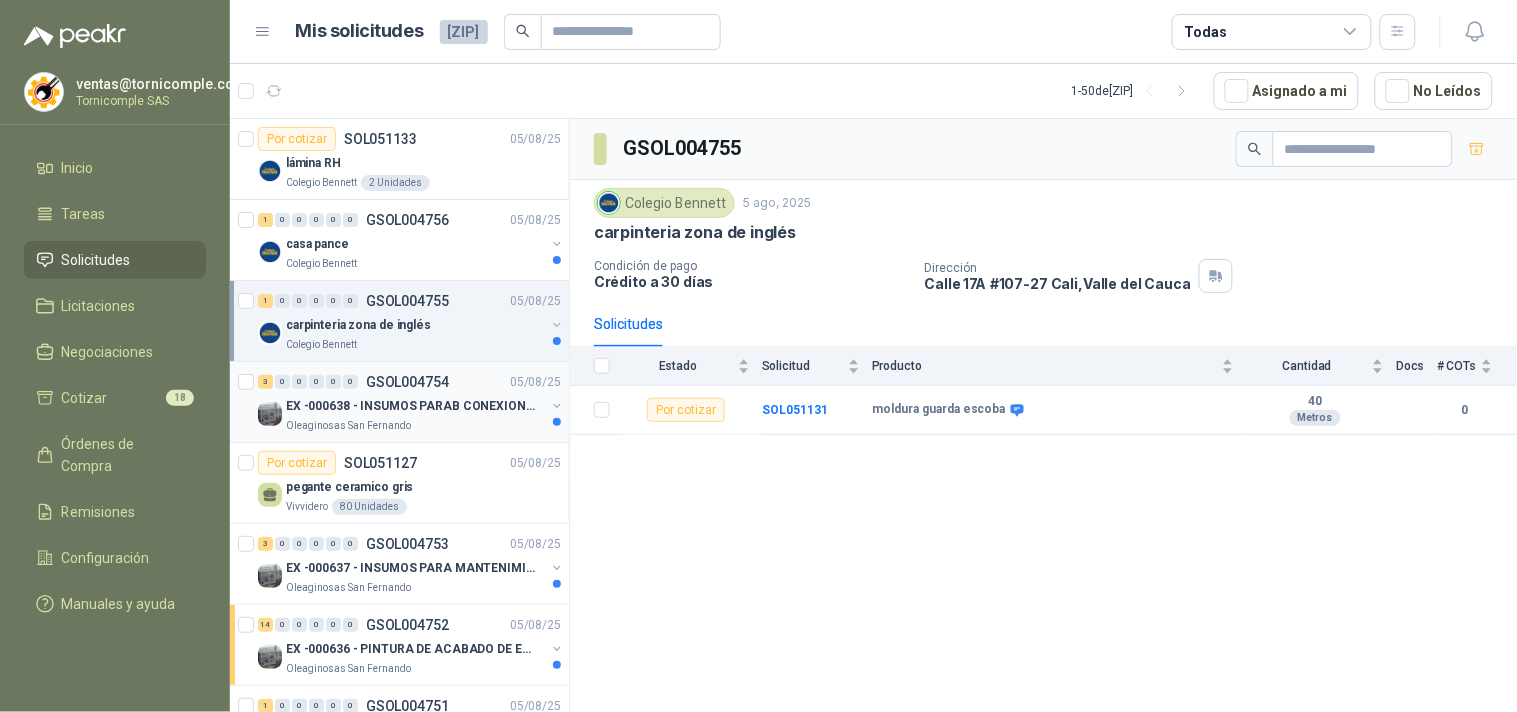 click on "GSOL004754" at bounding box center (407, 382) 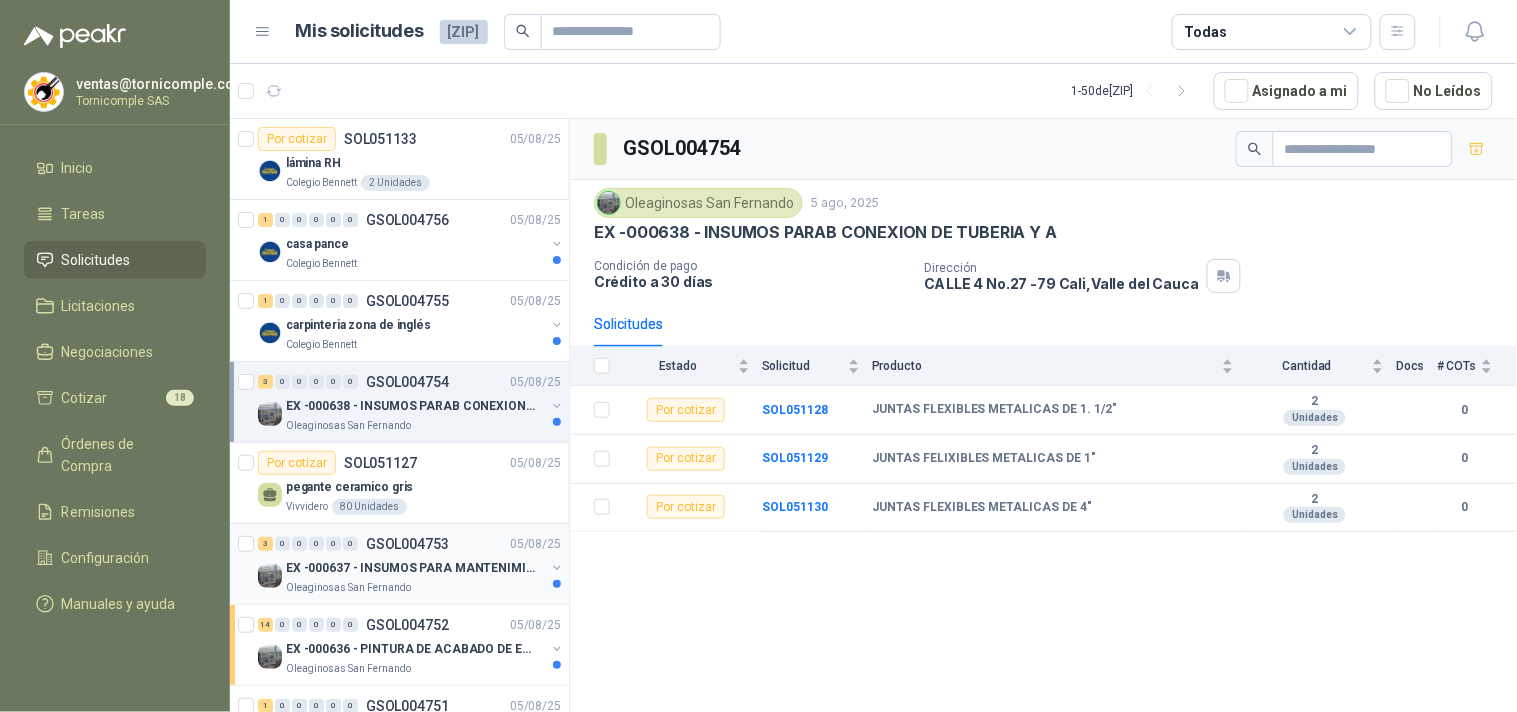 click on "3   0   0   0   0   0   GSOL004753 05/08/25" at bounding box center [411, 544] 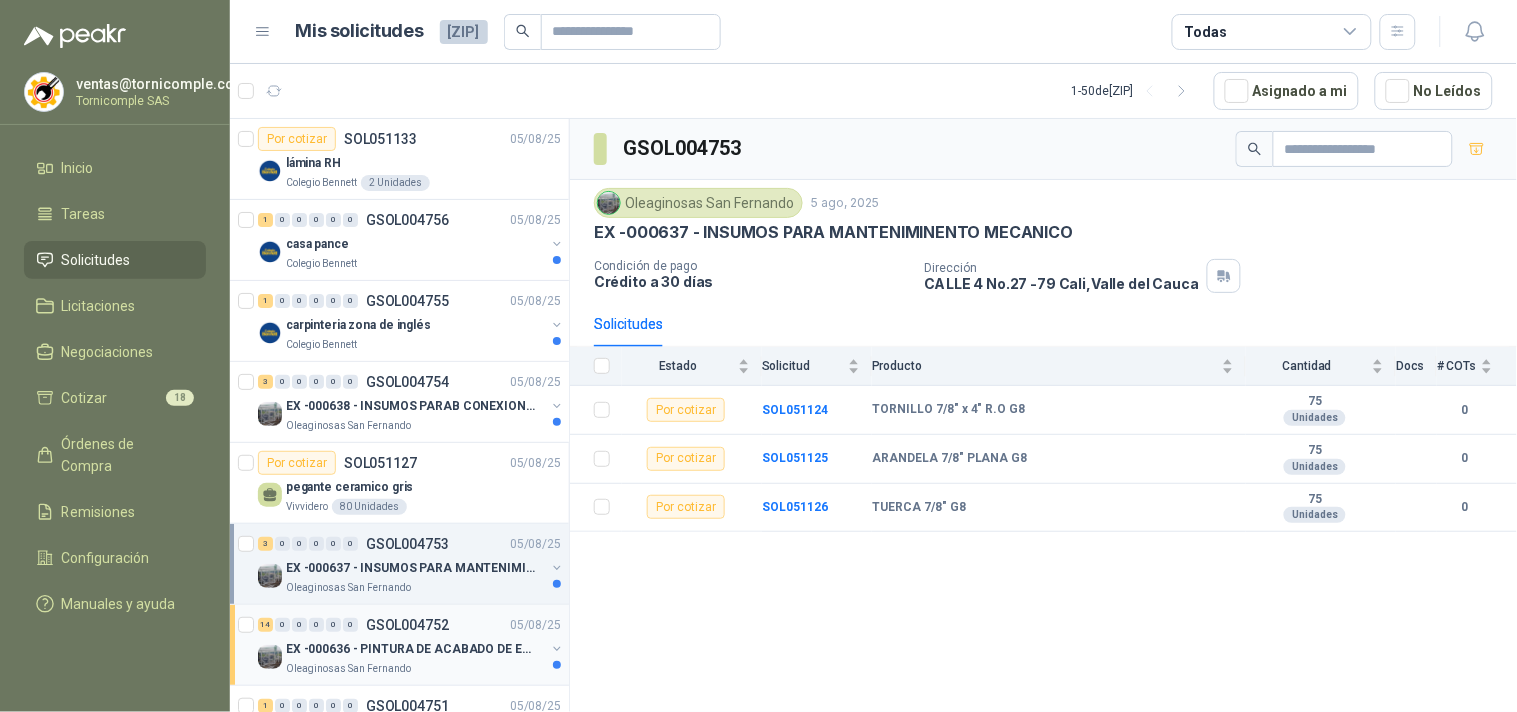 click on "14   0   0   0   0   0   GSOL004752 05/08/25" at bounding box center (411, 625) 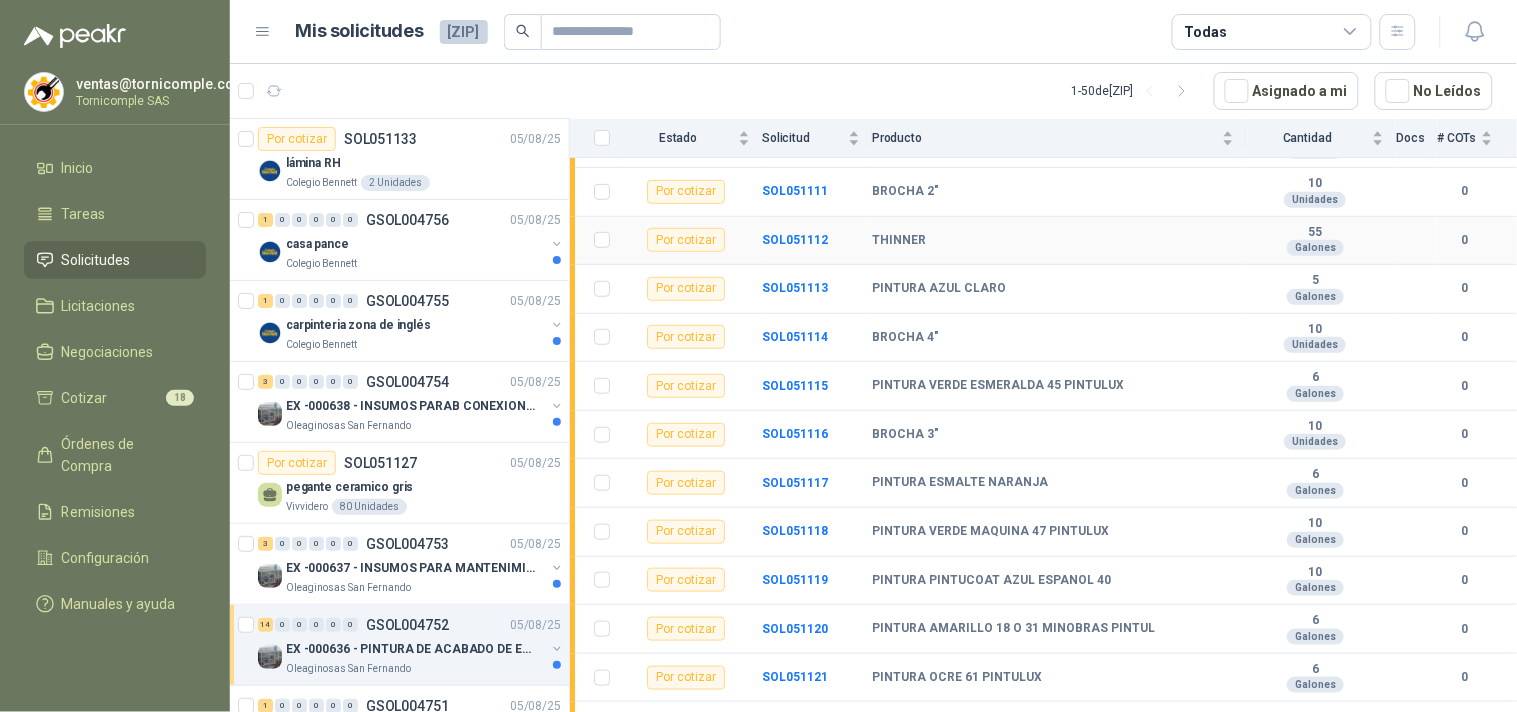 scroll, scrollTop: 20, scrollLeft: 0, axis: vertical 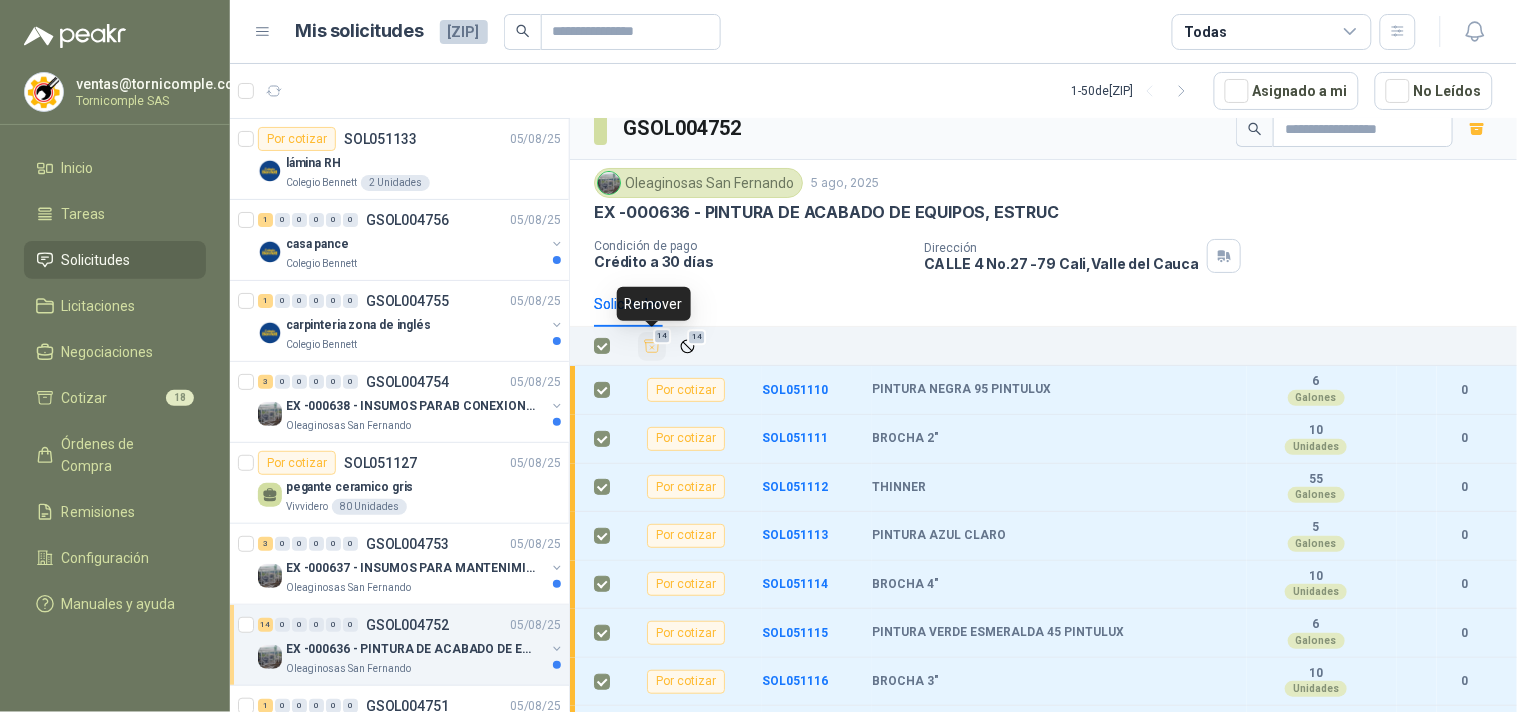 click on "14" at bounding box center (662, 336) 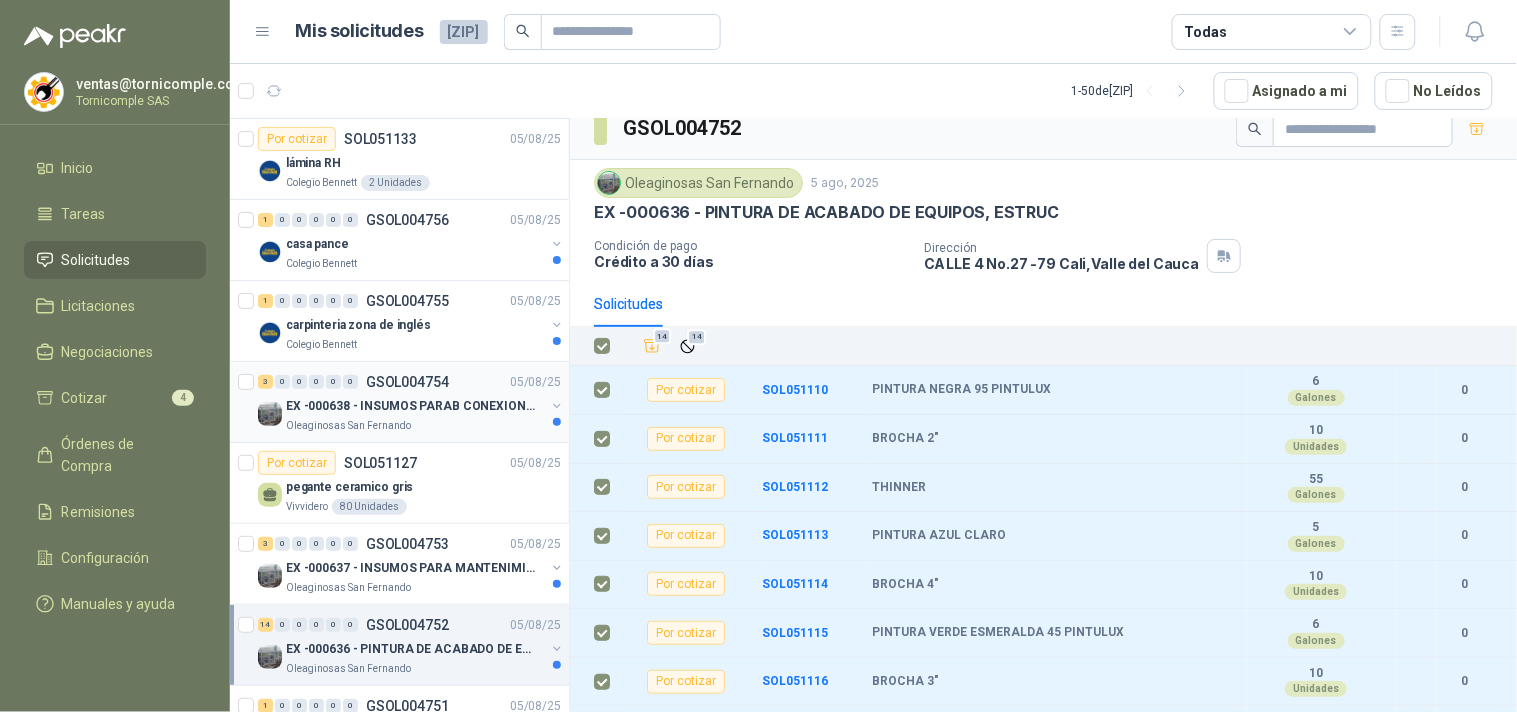 click on "EX -000638 - INSUMOS PARAB CONEXION DE TUBERIA Y A" at bounding box center (410, 406) 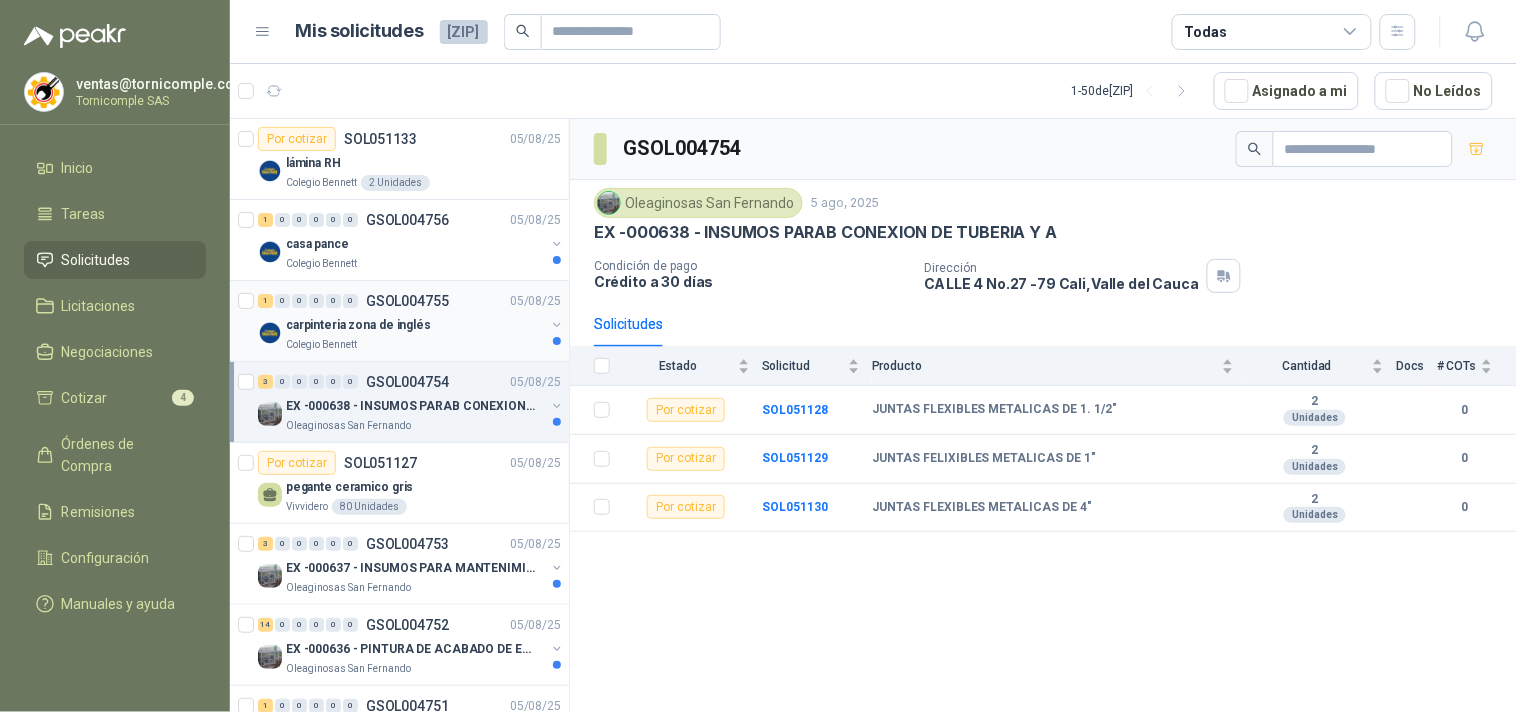click on "Colegio Bennett" at bounding box center [415, 345] 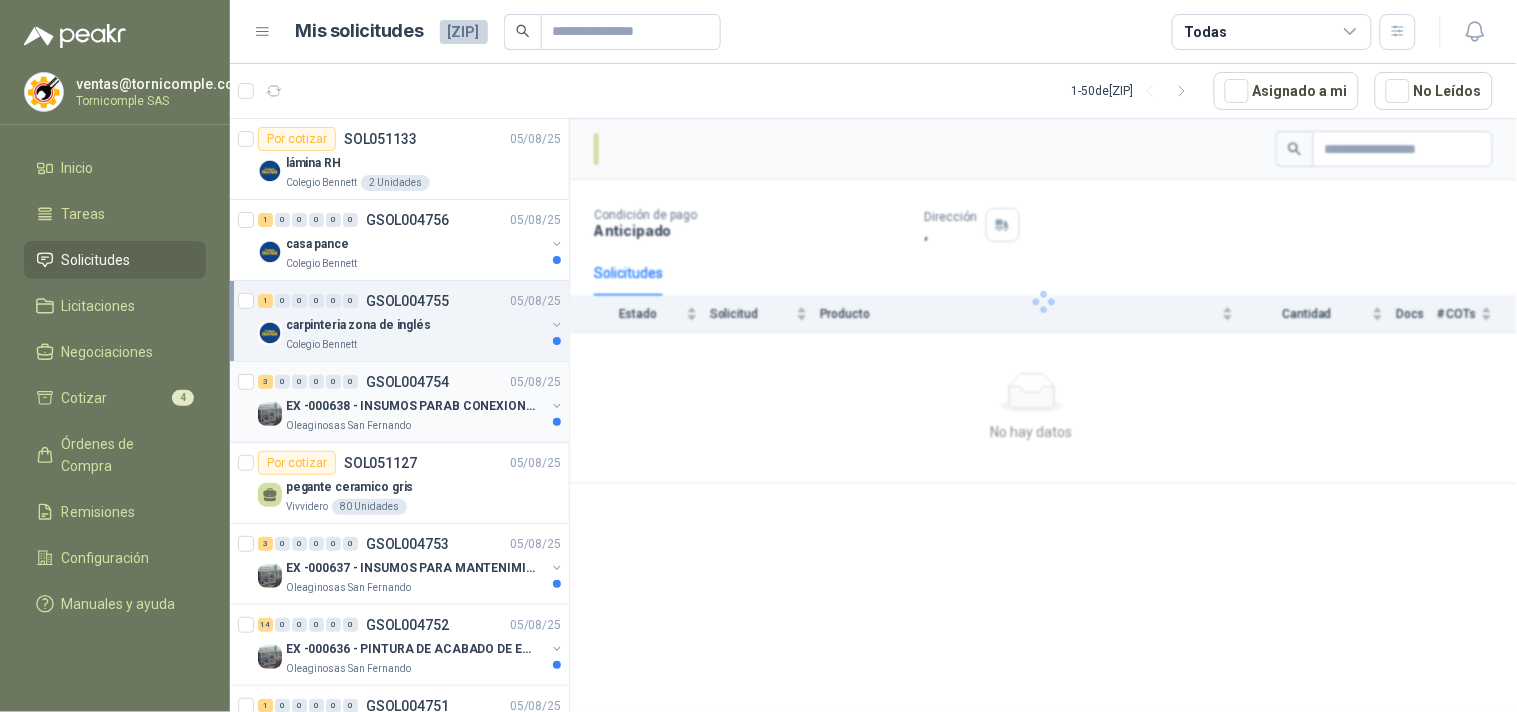 click on "Oleaginosas San Fernando" at bounding box center (415, 426) 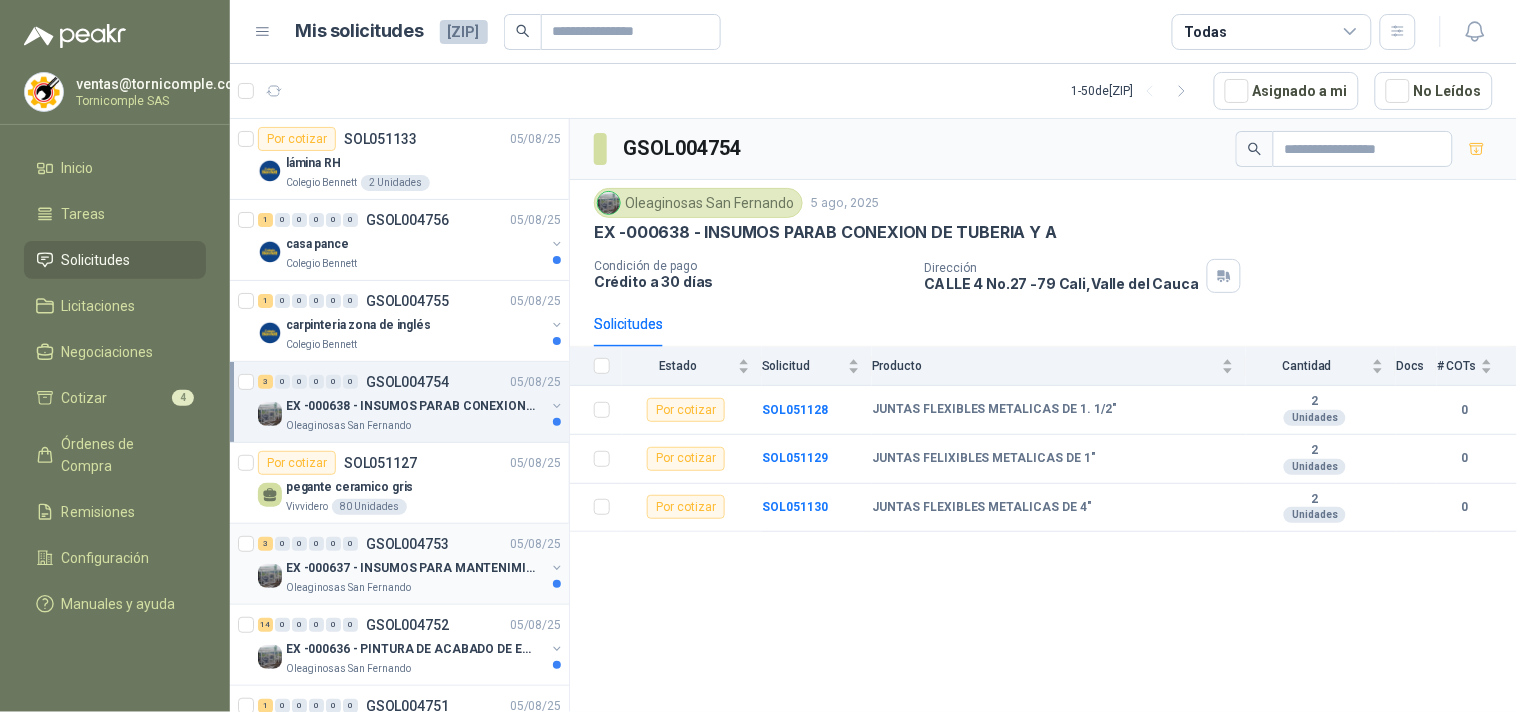 click on "Oleaginosas San Fernando" at bounding box center (415, 588) 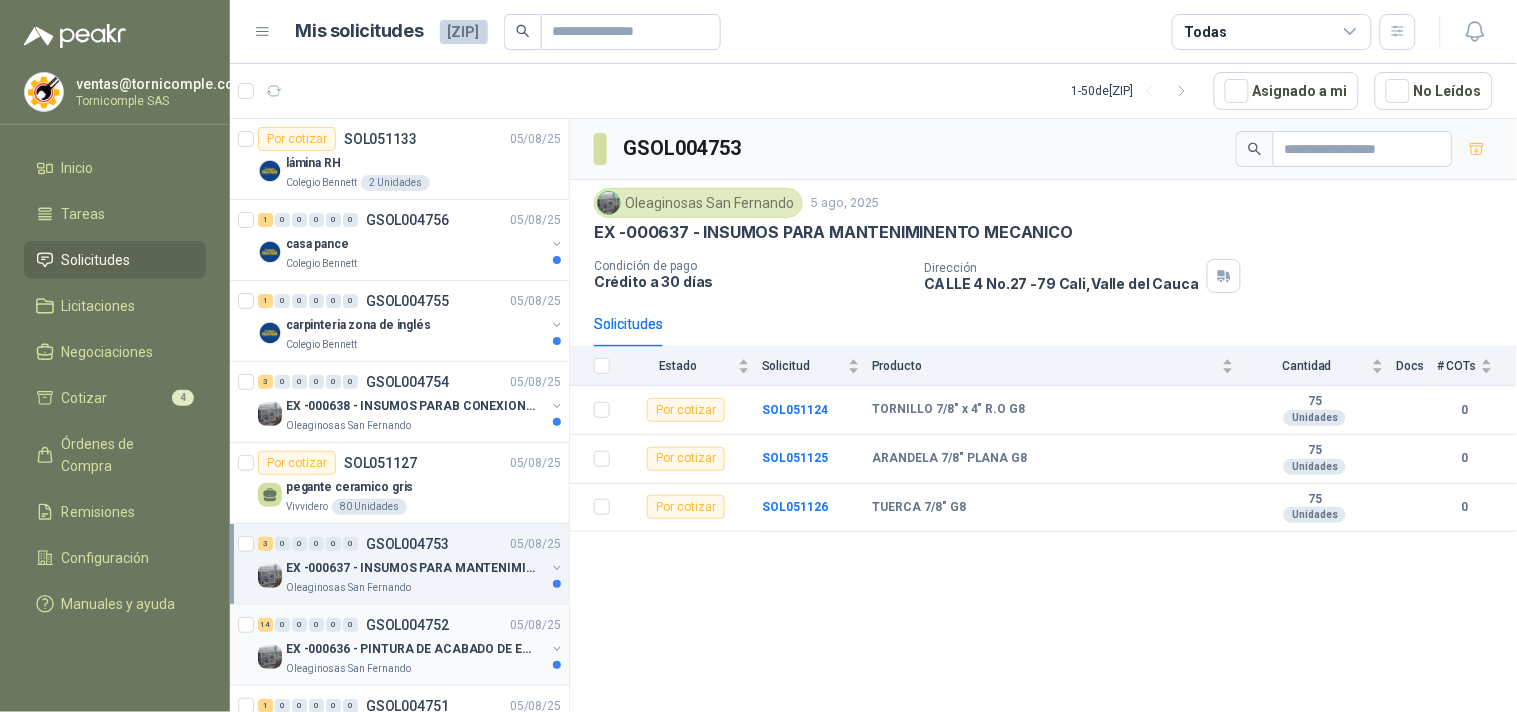 click on "EX -000636 - PINTURA DE ACABADO DE EQUIPOS, ESTRUC" at bounding box center [410, 649] 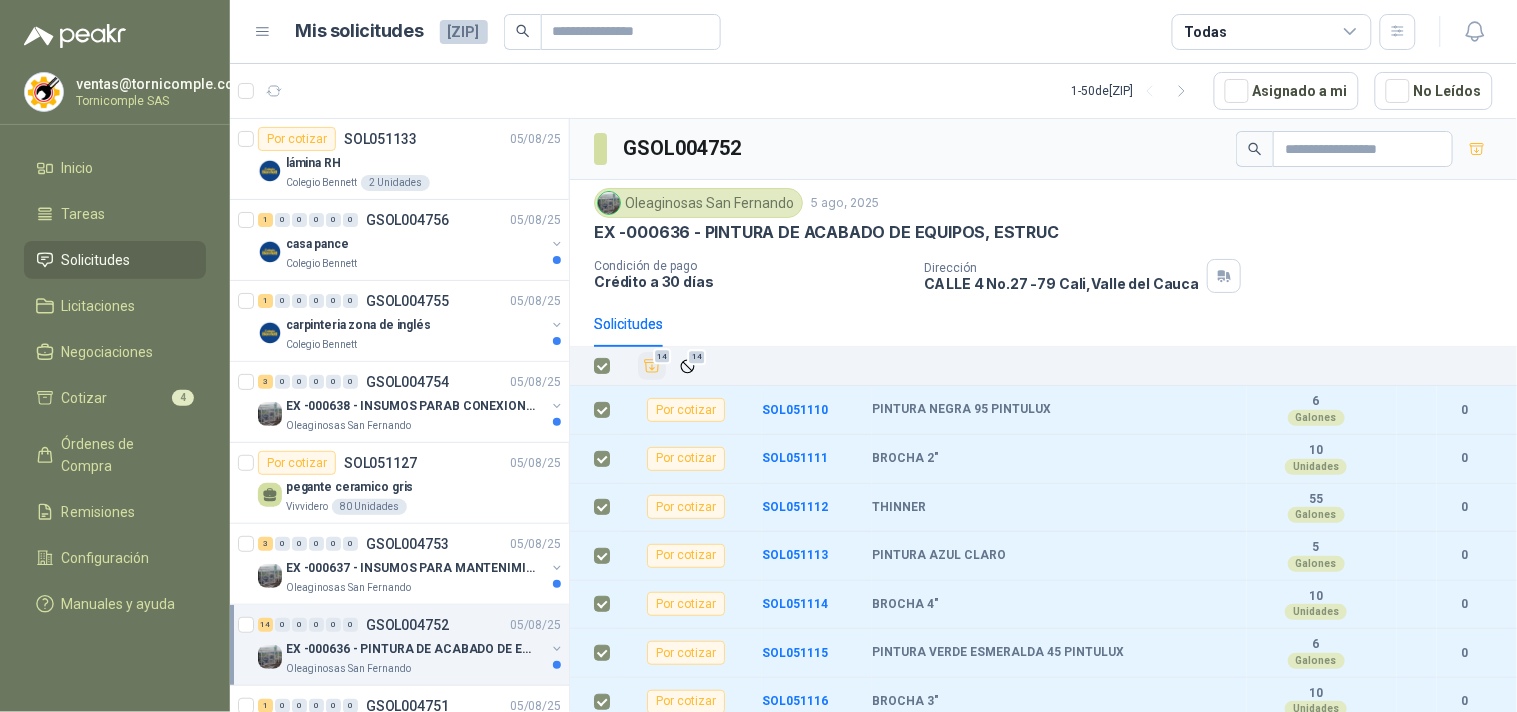 click 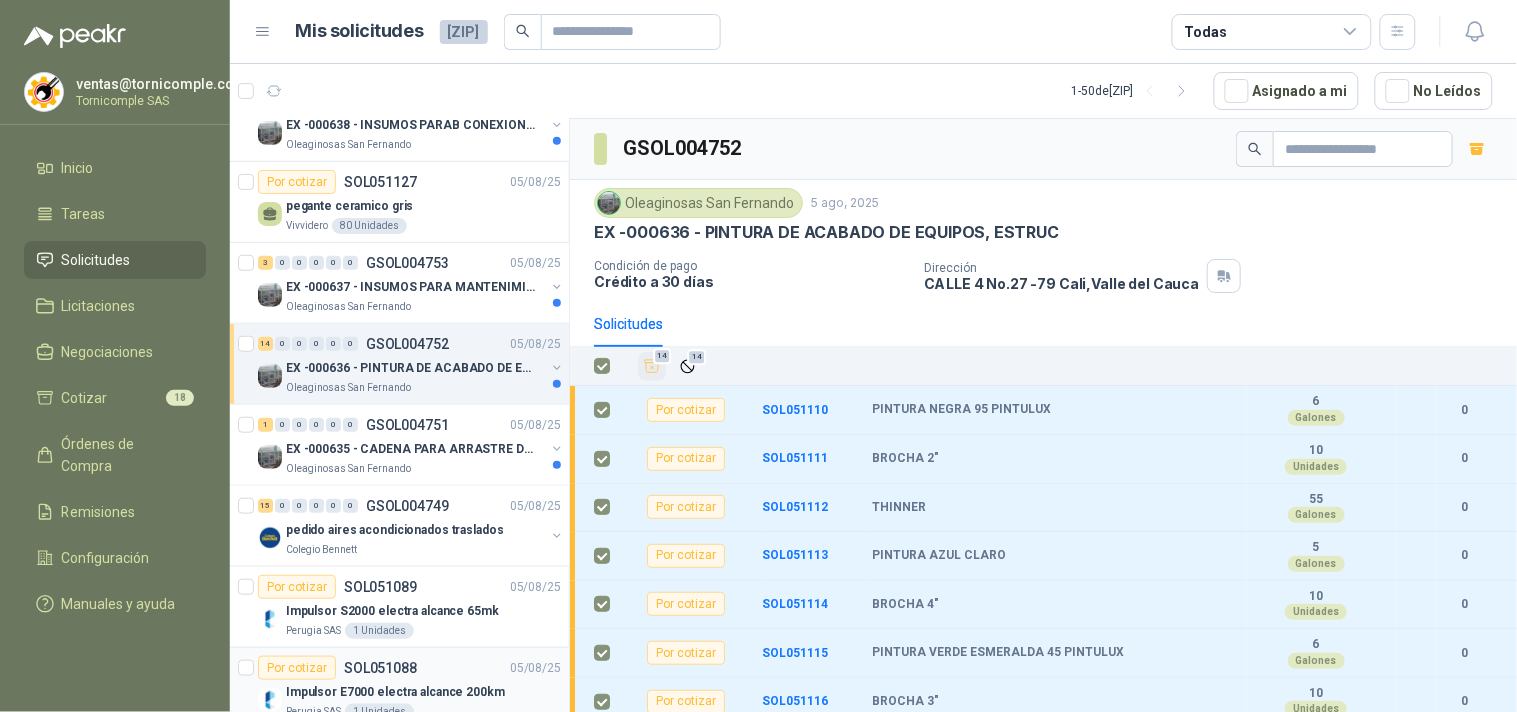 scroll, scrollTop: 333, scrollLeft: 0, axis: vertical 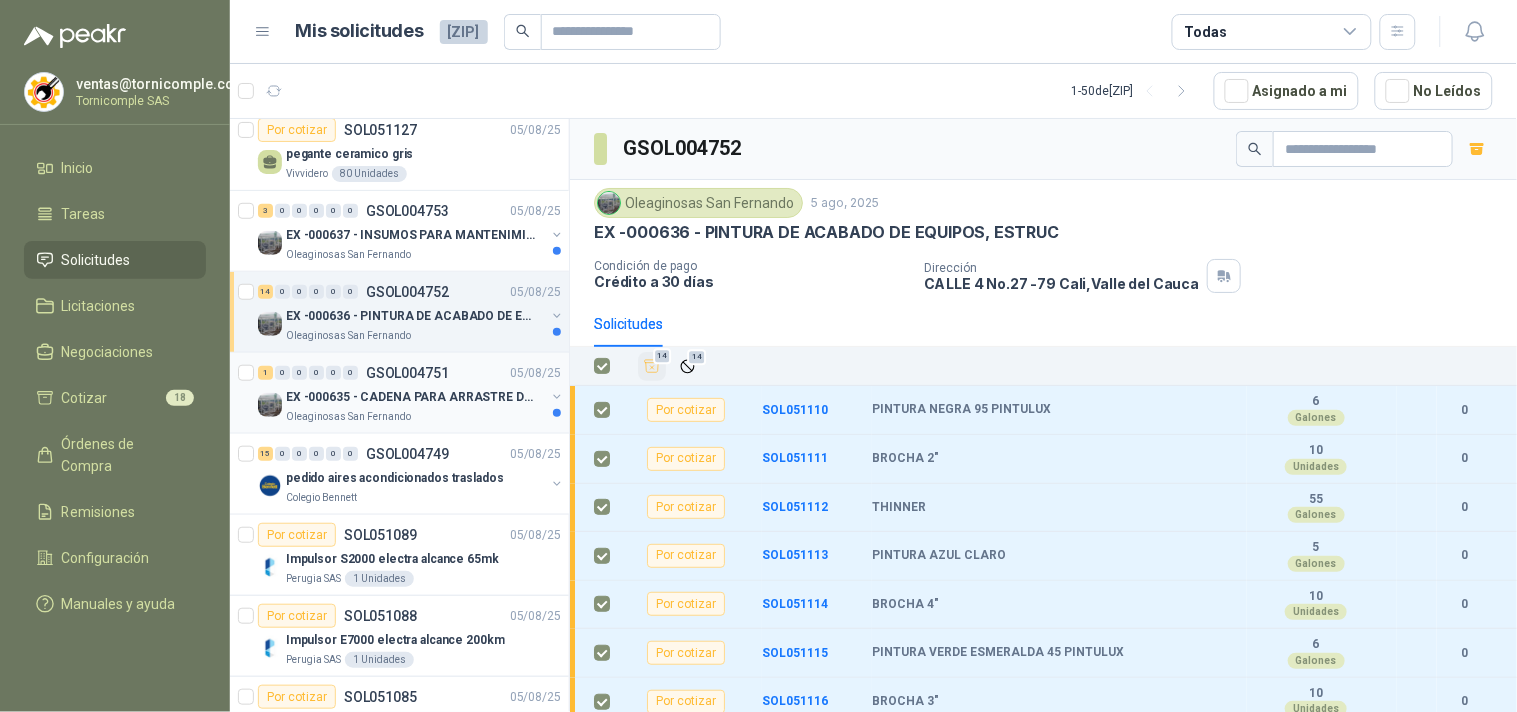click on "Oleaginosas San Fernando" at bounding box center (415, 417) 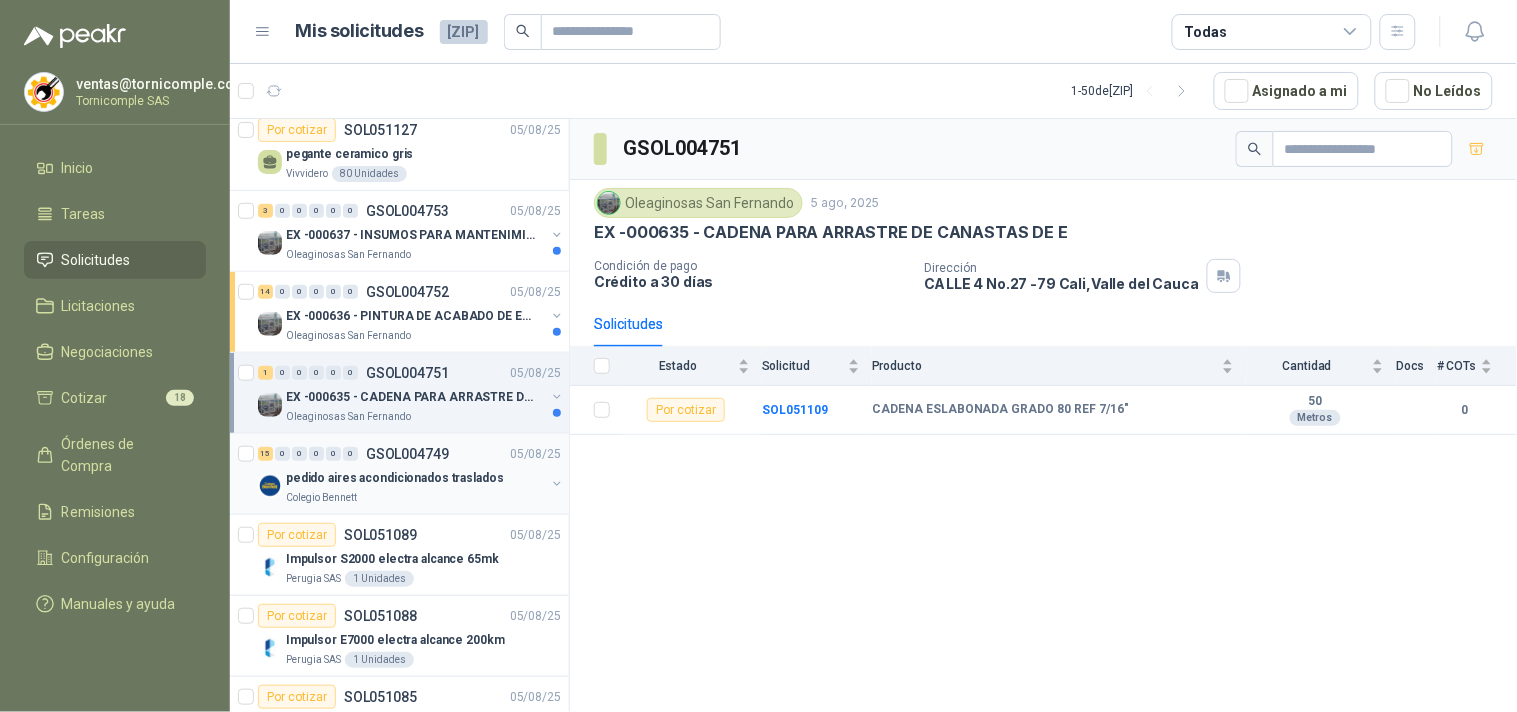 click on "pedido aires acondicionados traslados" at bounding box center (415, 478) 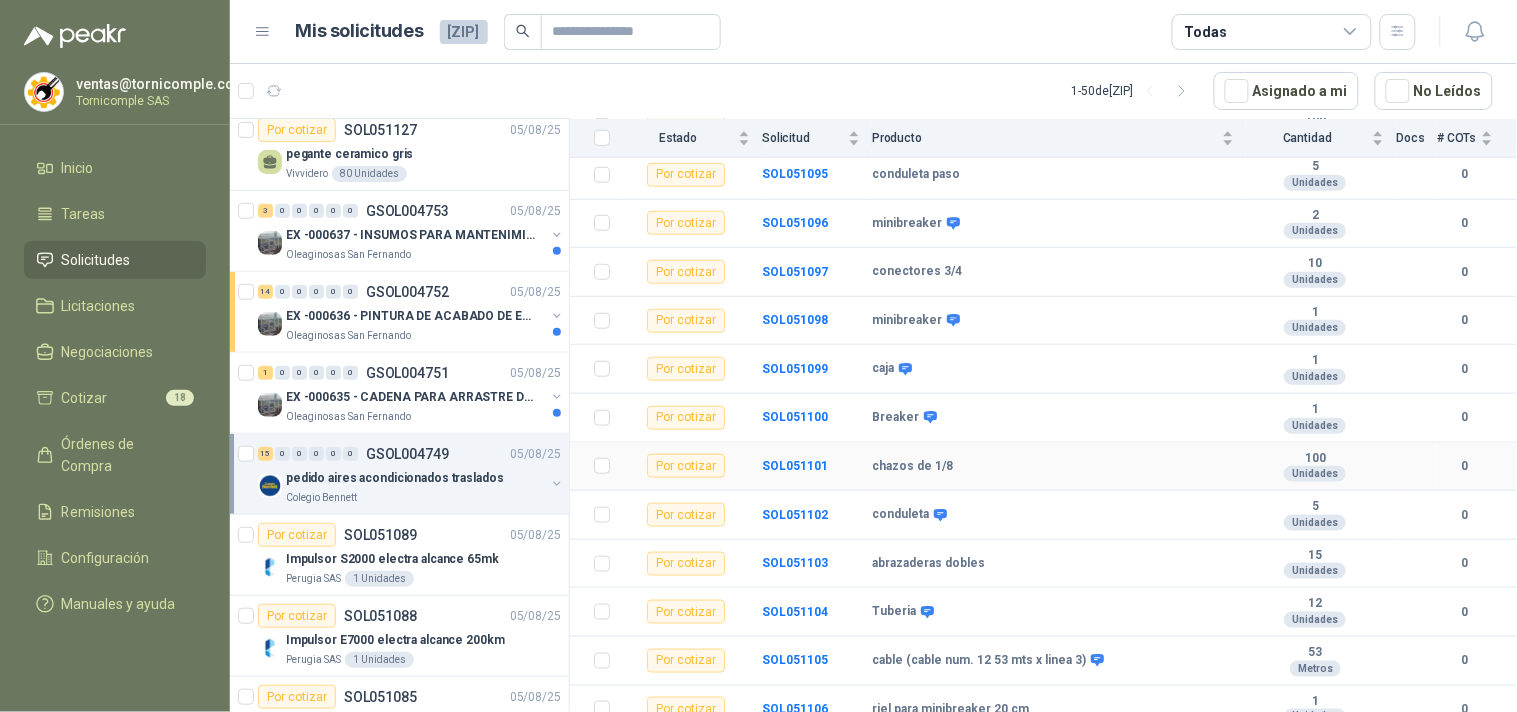 scroll, scrollTop: 402, scrollLeft: 0, axis: vertical 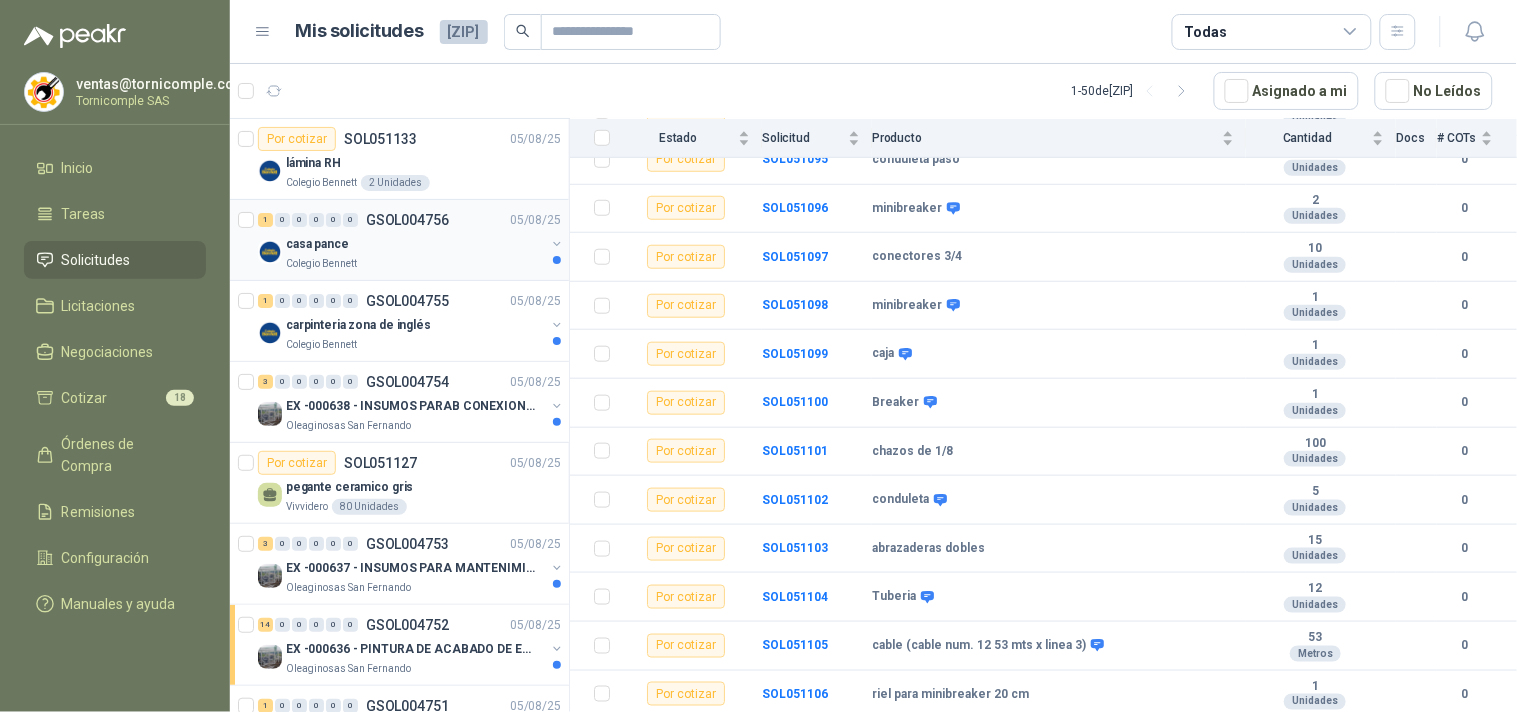 click on "casa pance" at bounding box center [415, 244] 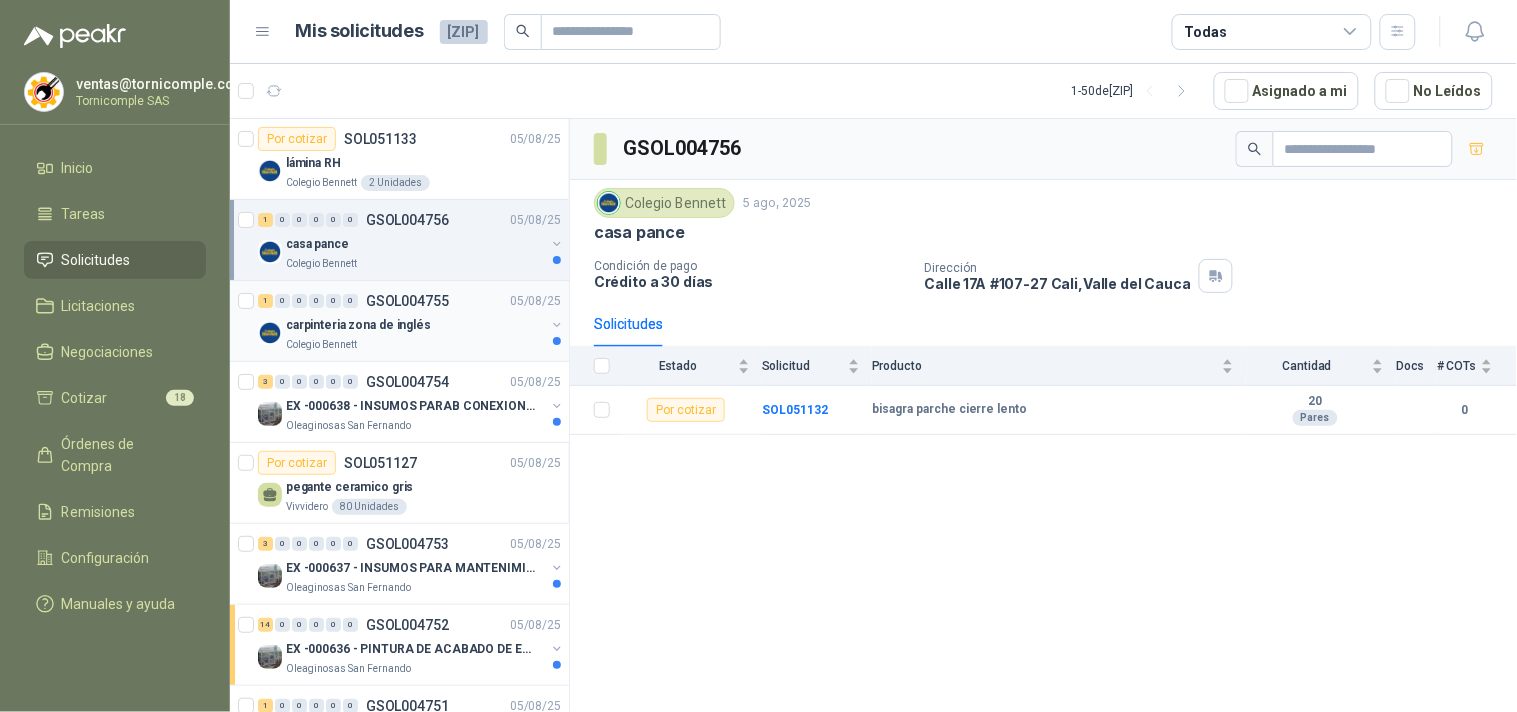 click on "carpinteria zona de inglés" at bounding box center [415, 325] 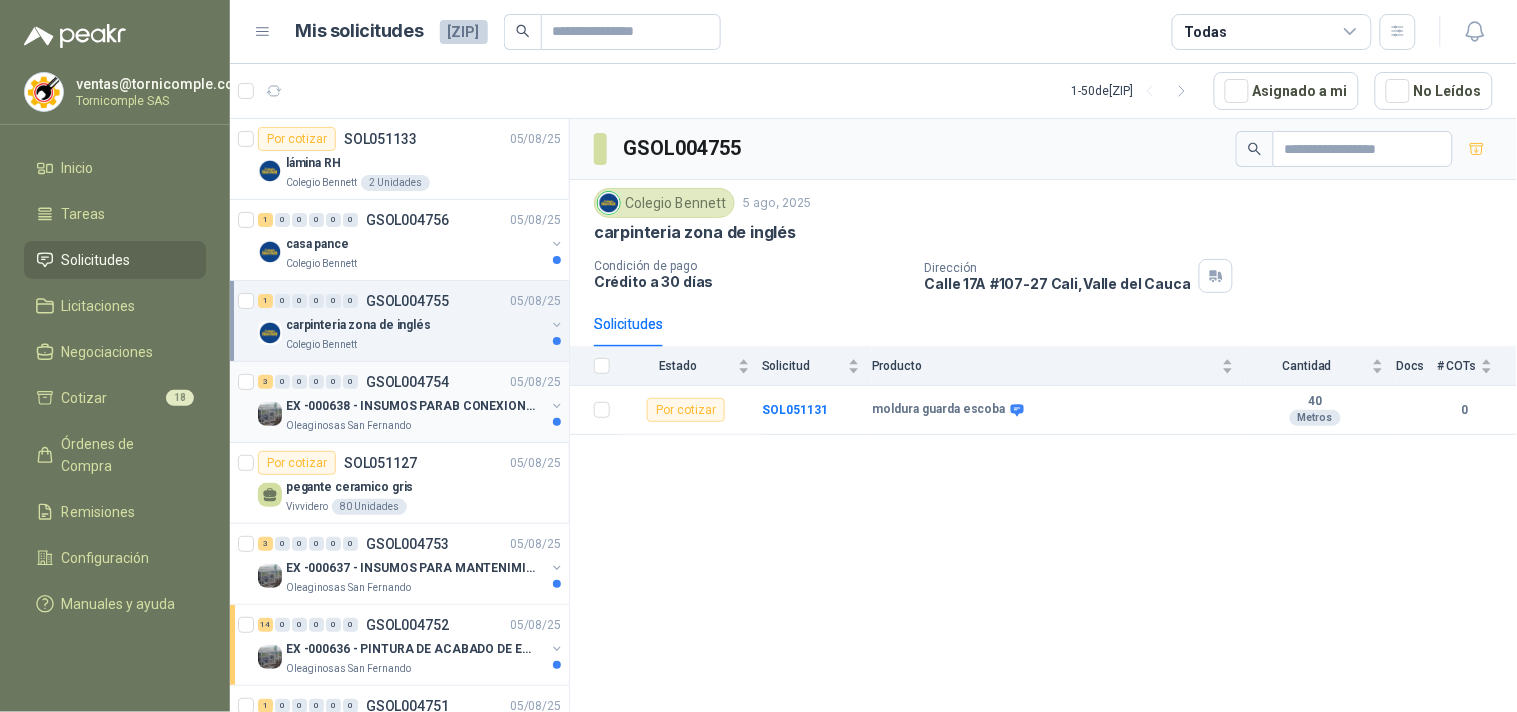 click on "3   0   0   0   0   0   GSOL004754 05/08/25   EX -000638 - INSUMOS PARAB CONEXION DE TUBERIA Y A Oleaginosas San Fernando" at bounding box center [399, 402] 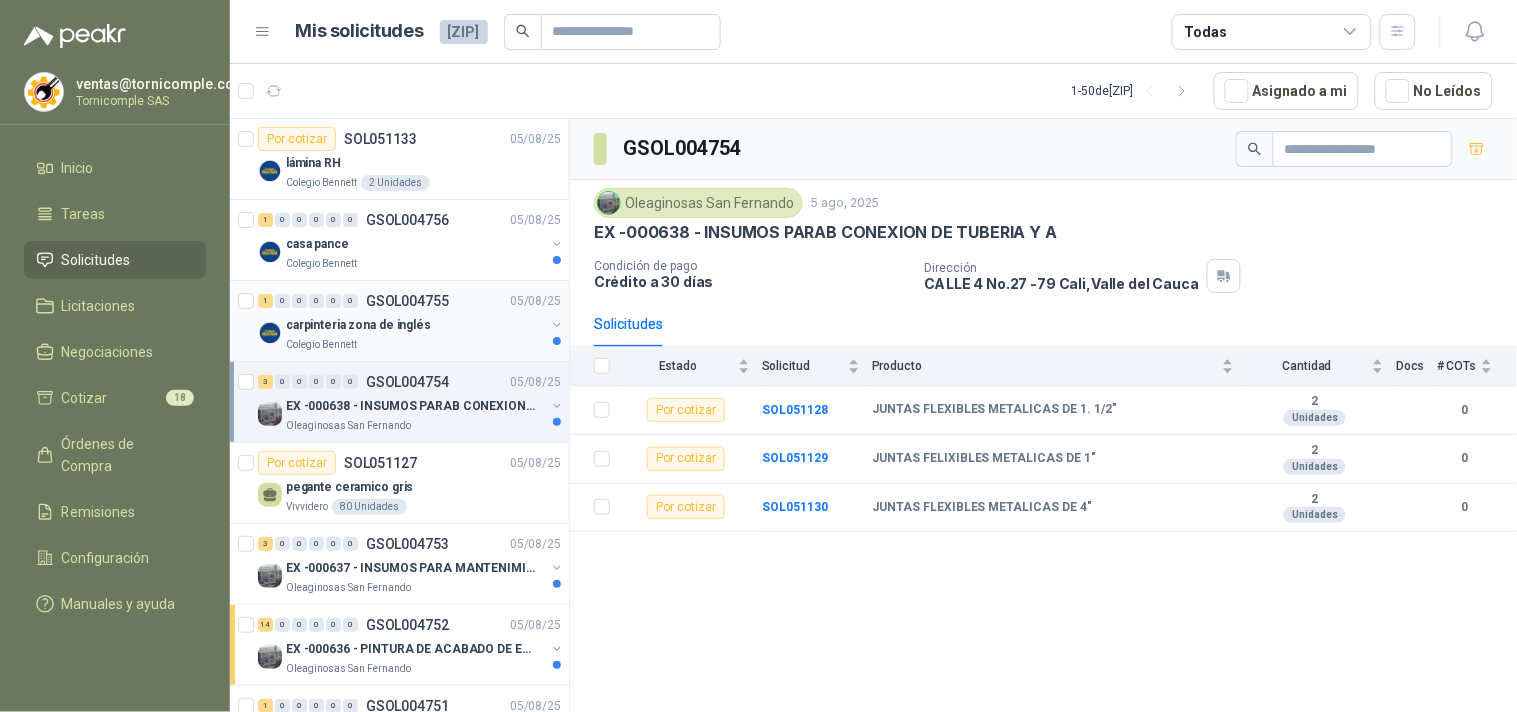click on "carpinteria zona de inglés" at bounding box center (358, 325) 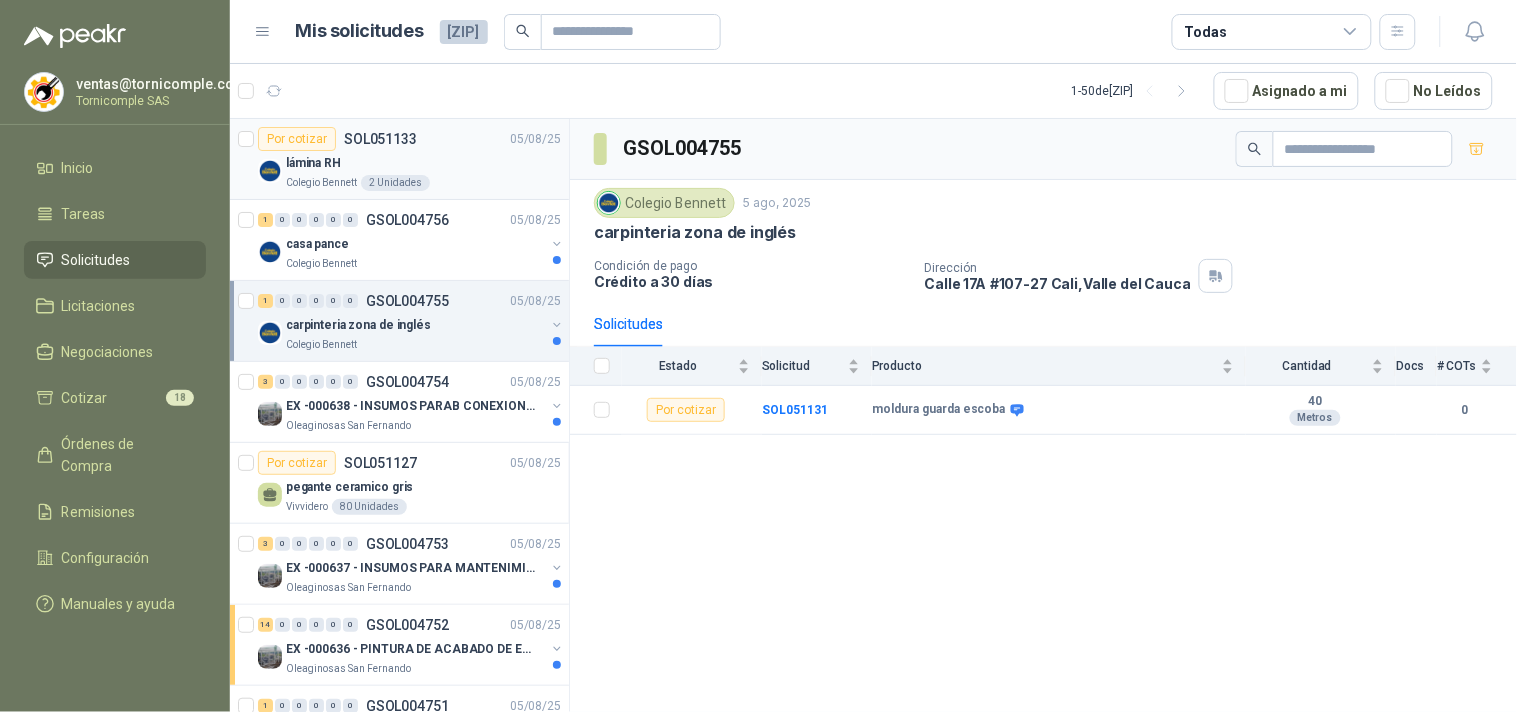 click on "Por cotizar SOL051133 05/08/25   lámina RH  Colegio Bennett 2   Unidades" at bounding box center (399, 159) 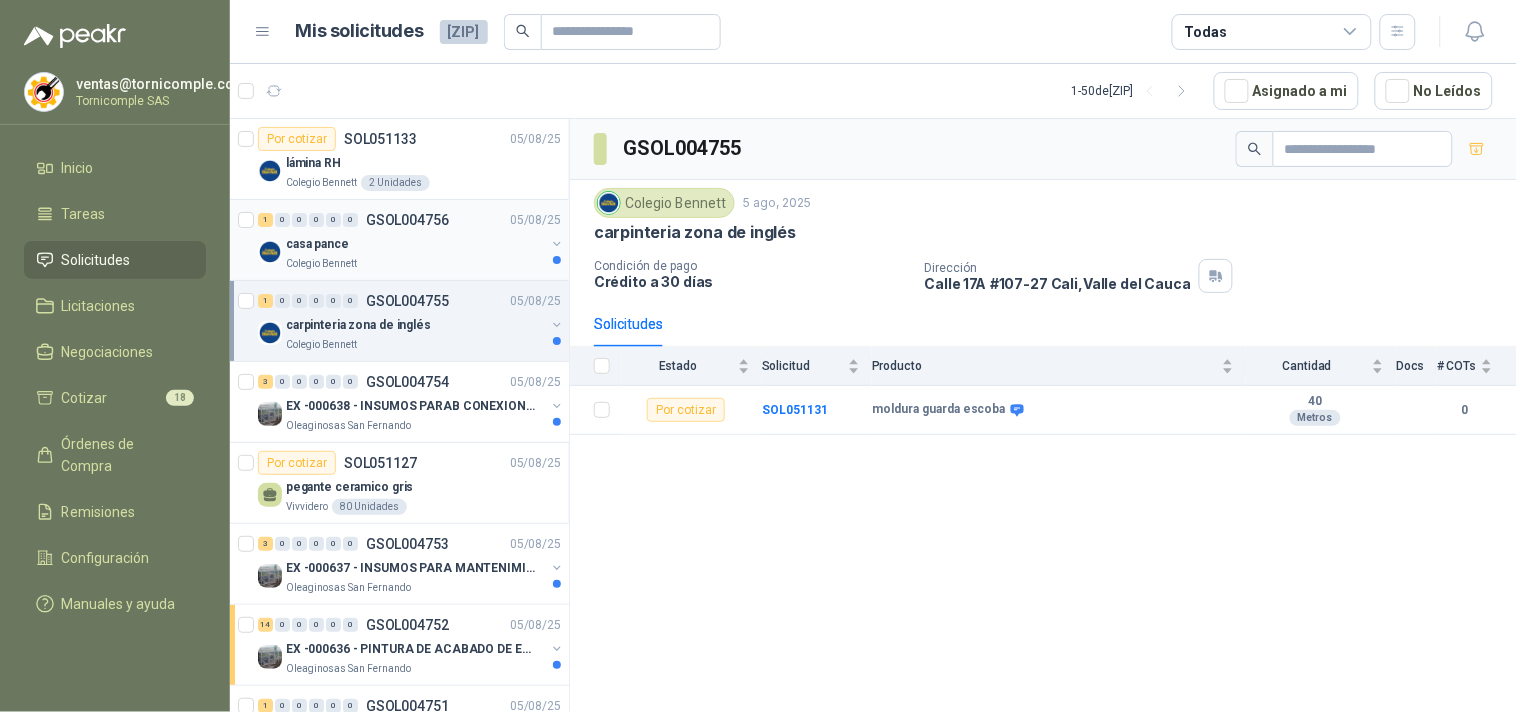 click on "casa pance" at bounding box center [415, 244] 